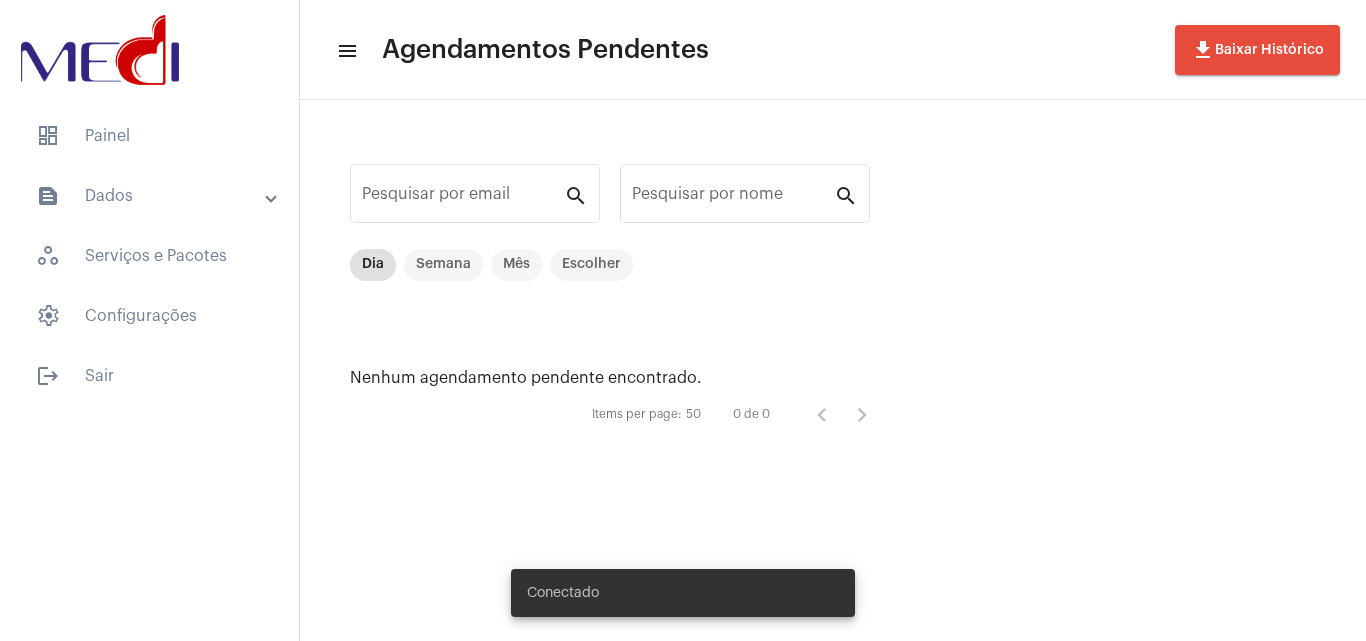 scroll, scrollTop: 0, scrollLeft: 0, axis: both 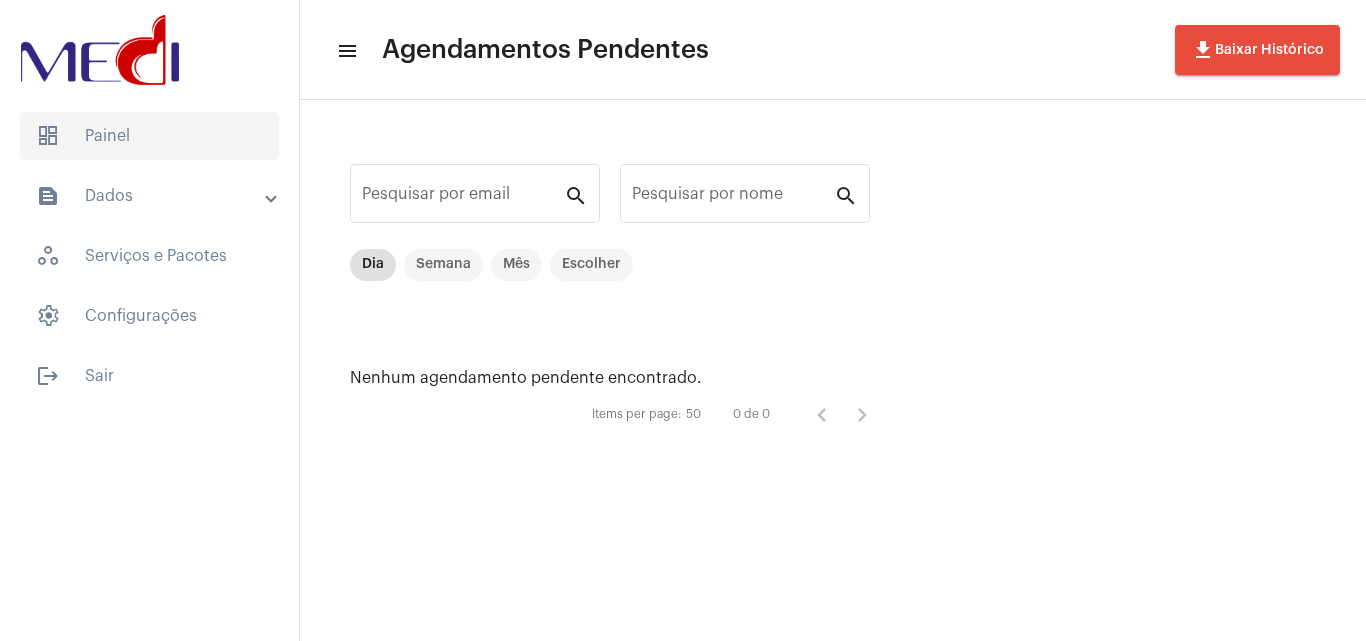 click on "dashboard   Painel" 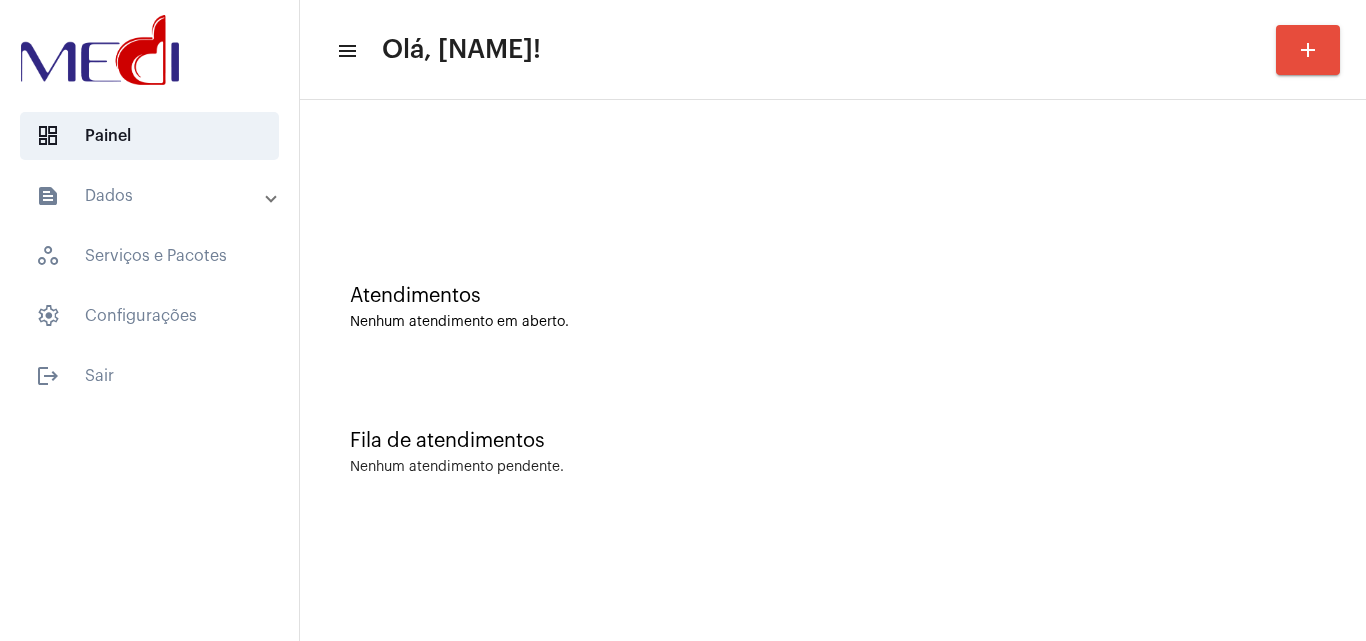 click on "Fila de atendimentos Nenhum atendimento pendente." 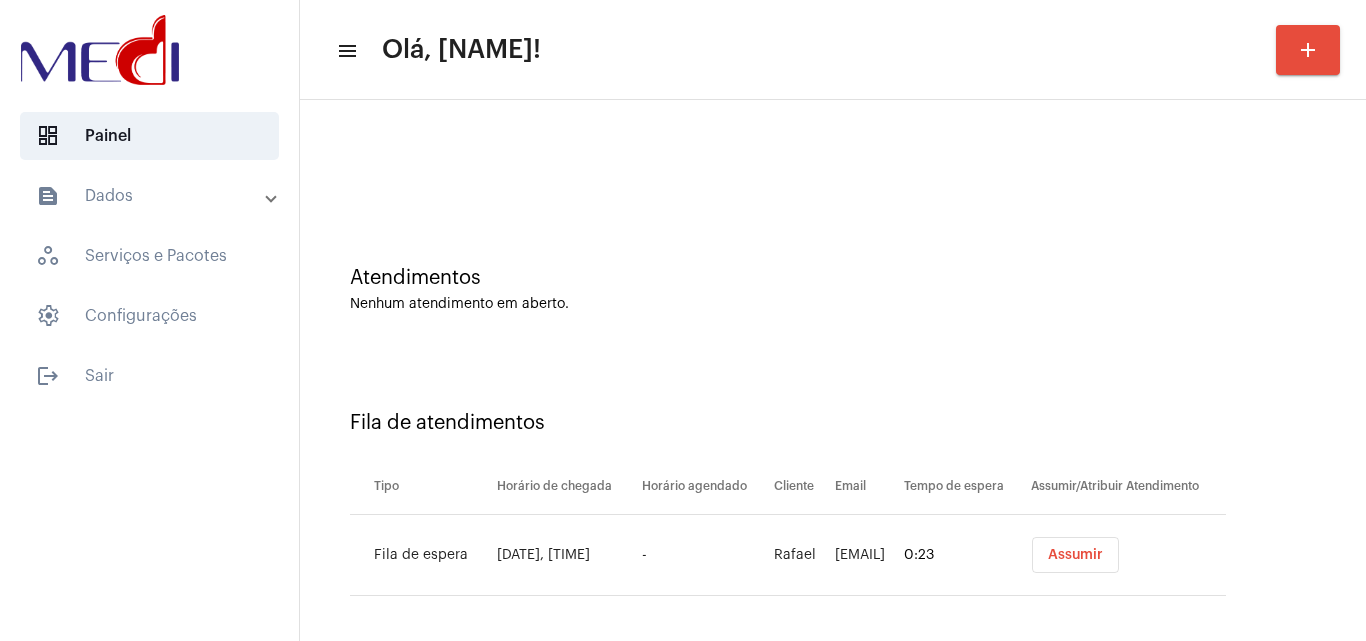 scroll, scrollTop: 27, scrollLeft: 0, axis: vertical 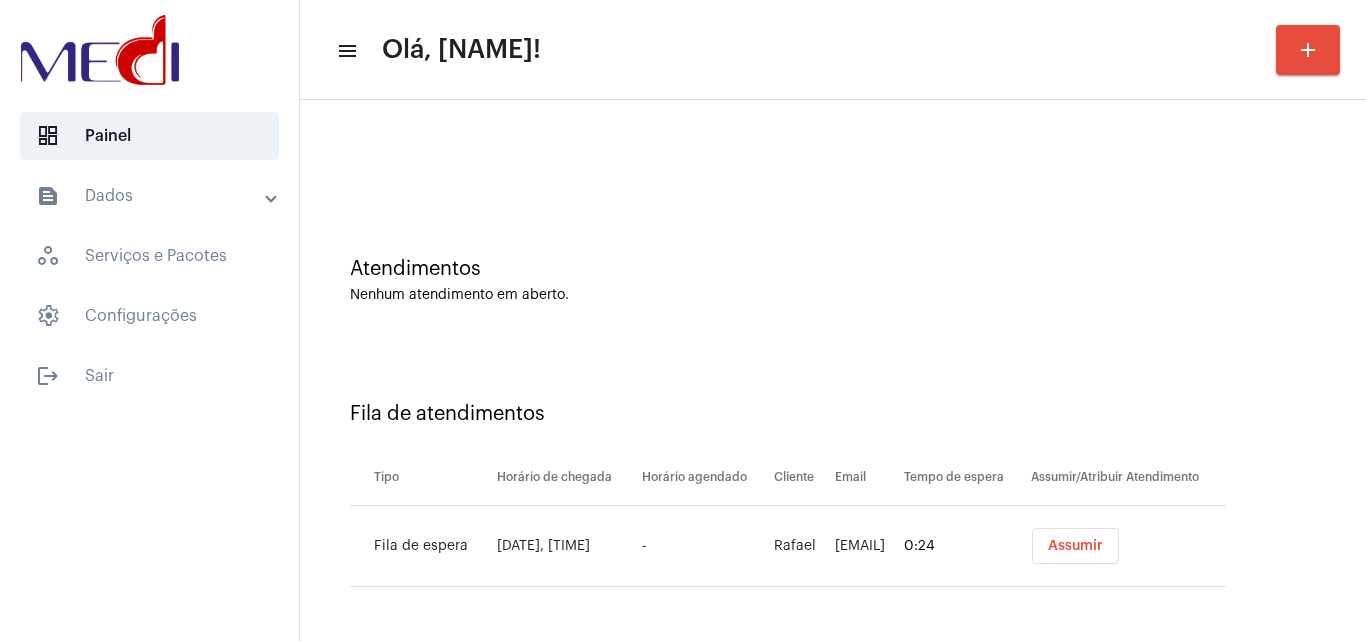 click on "Assumir" at bounding box center [1075, 546] 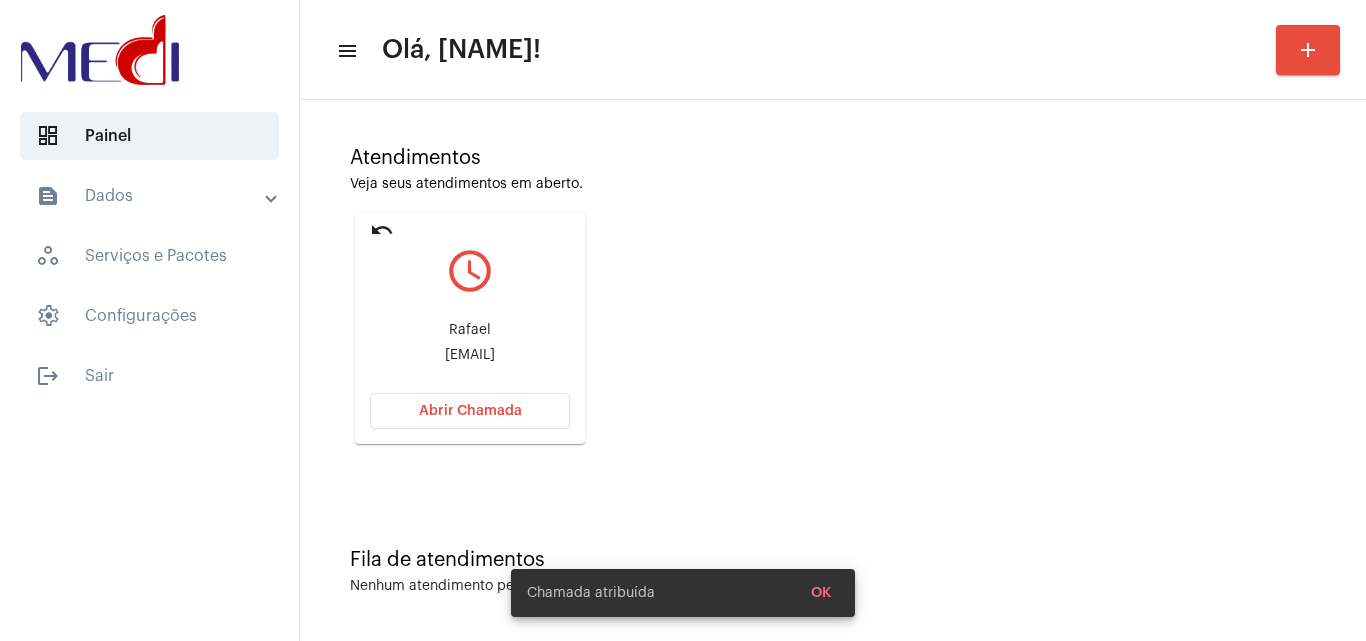 scroll, scrollTop: 141, scrollLeft: 0, axis: vertical 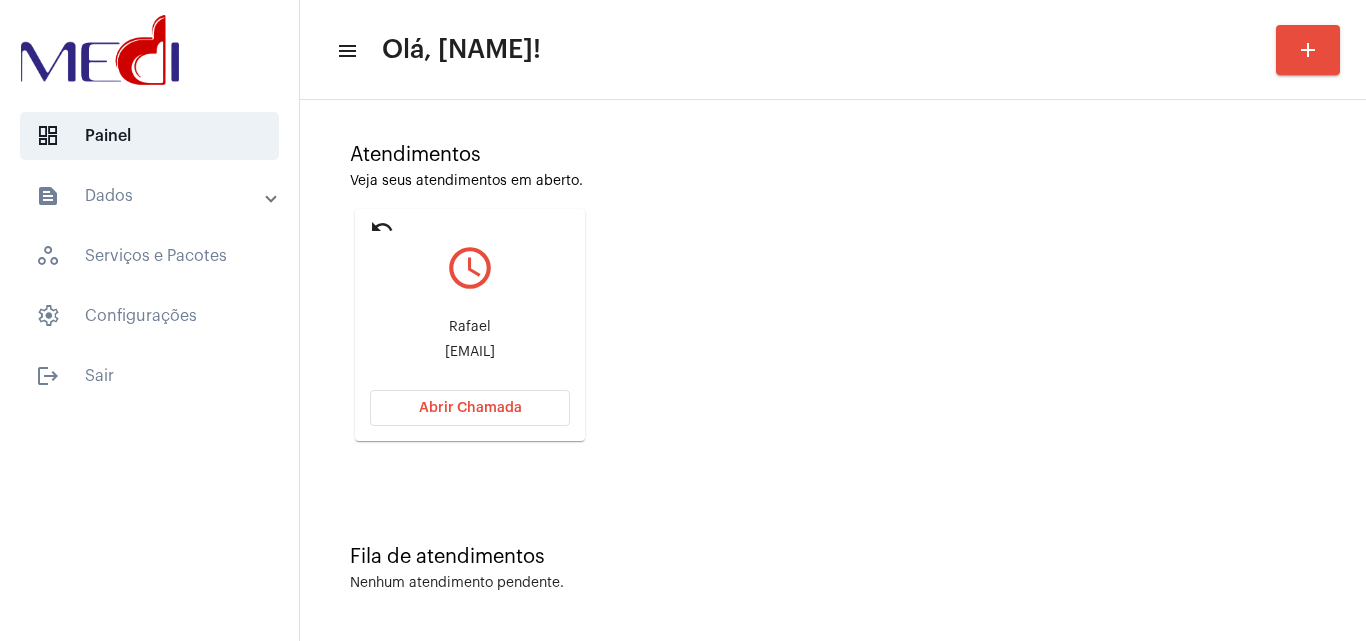 drag, startPoint x: 383, startPoint y: 354, endPoint x: 495, endPoint y: 351, distance: 112.04017 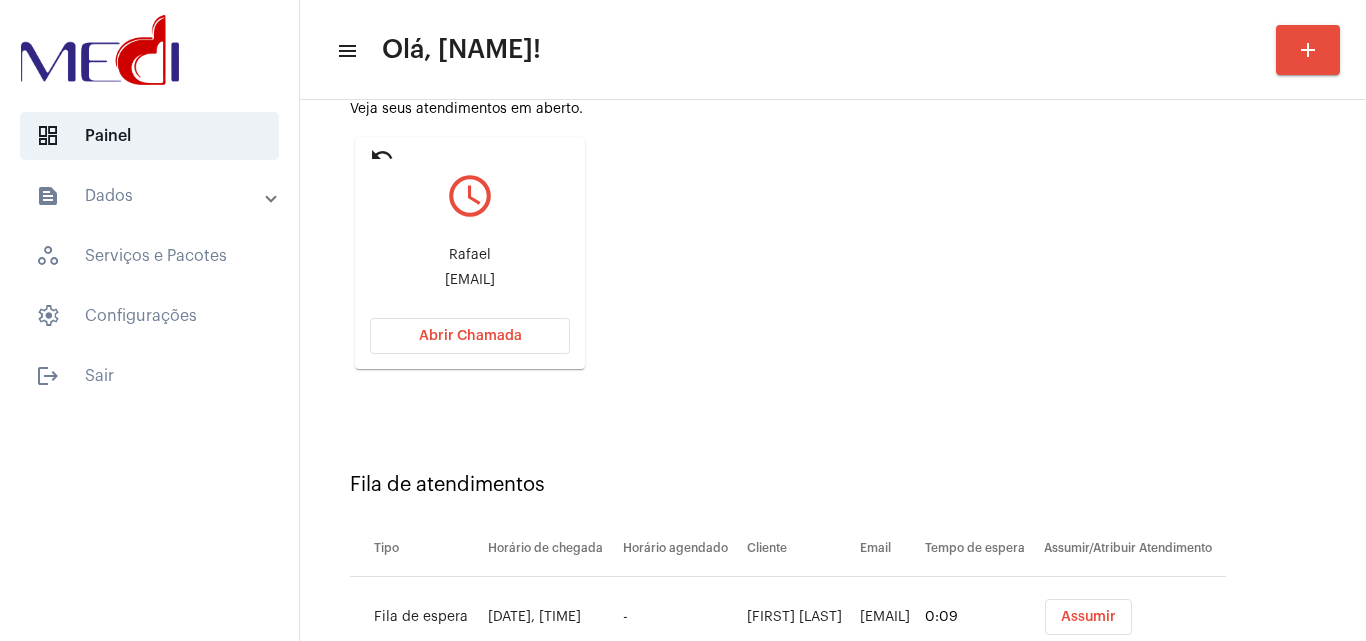 scroll, scrollTop: 284, scrollLeft: 0, axis: vertical 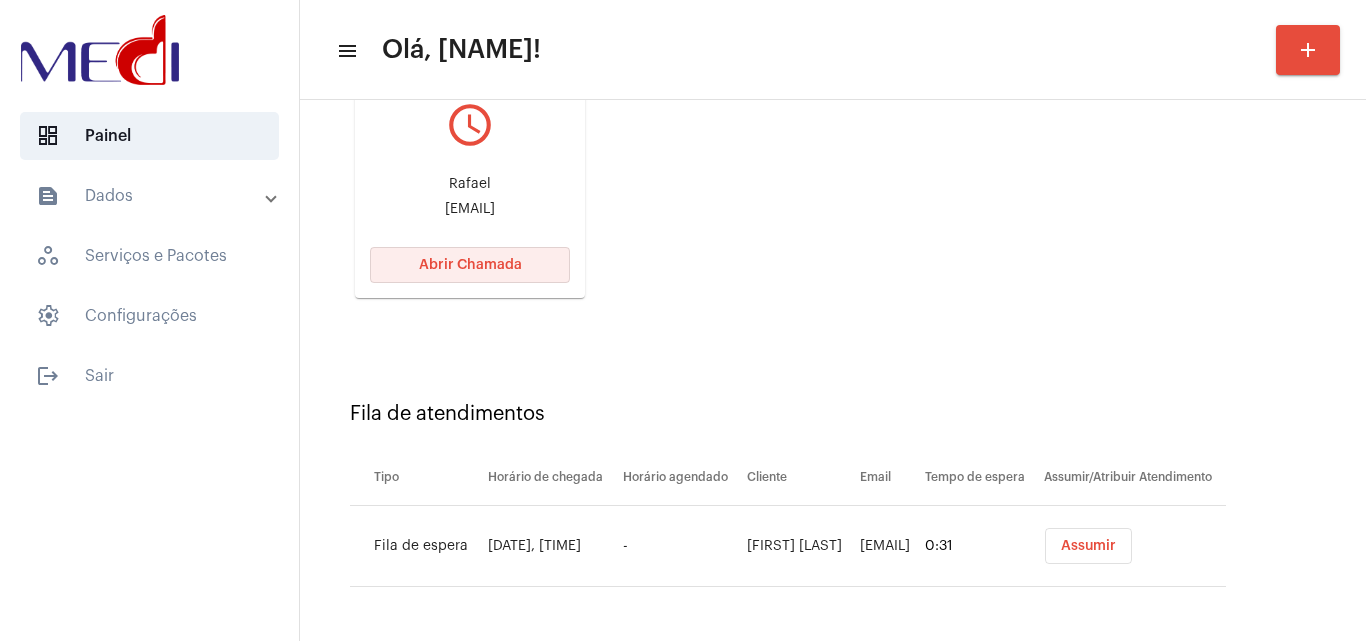 click on "Abrir Chamada" 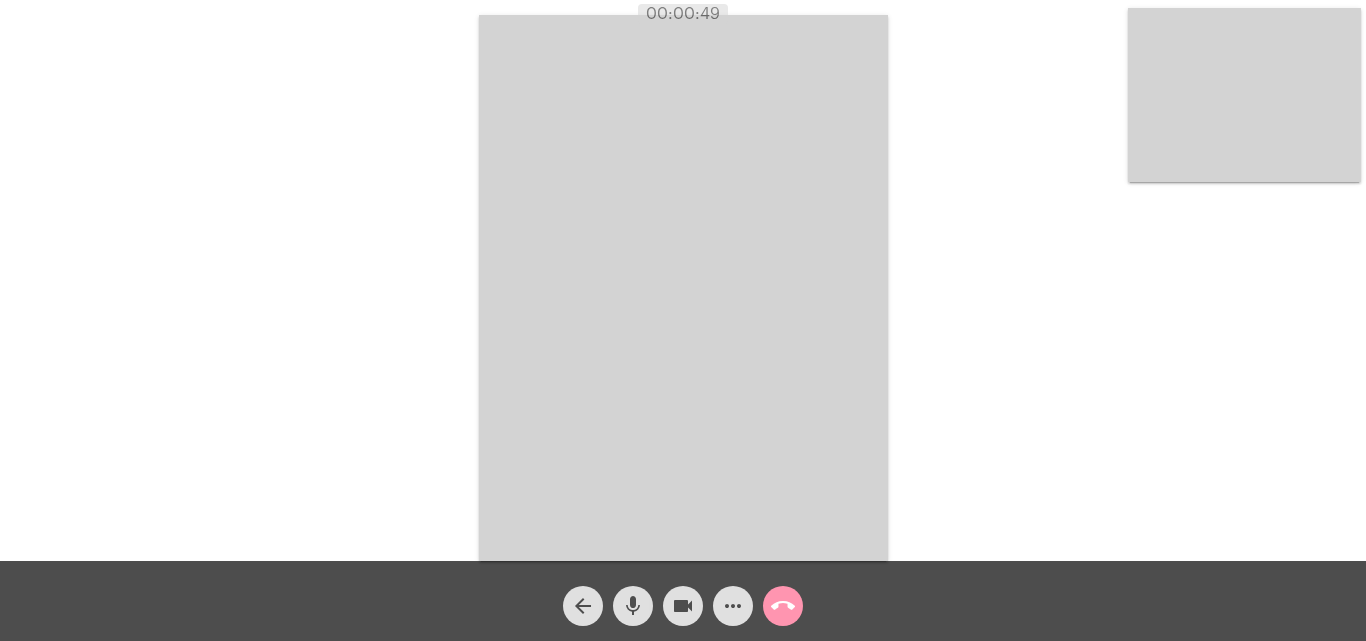 click on "call_end" 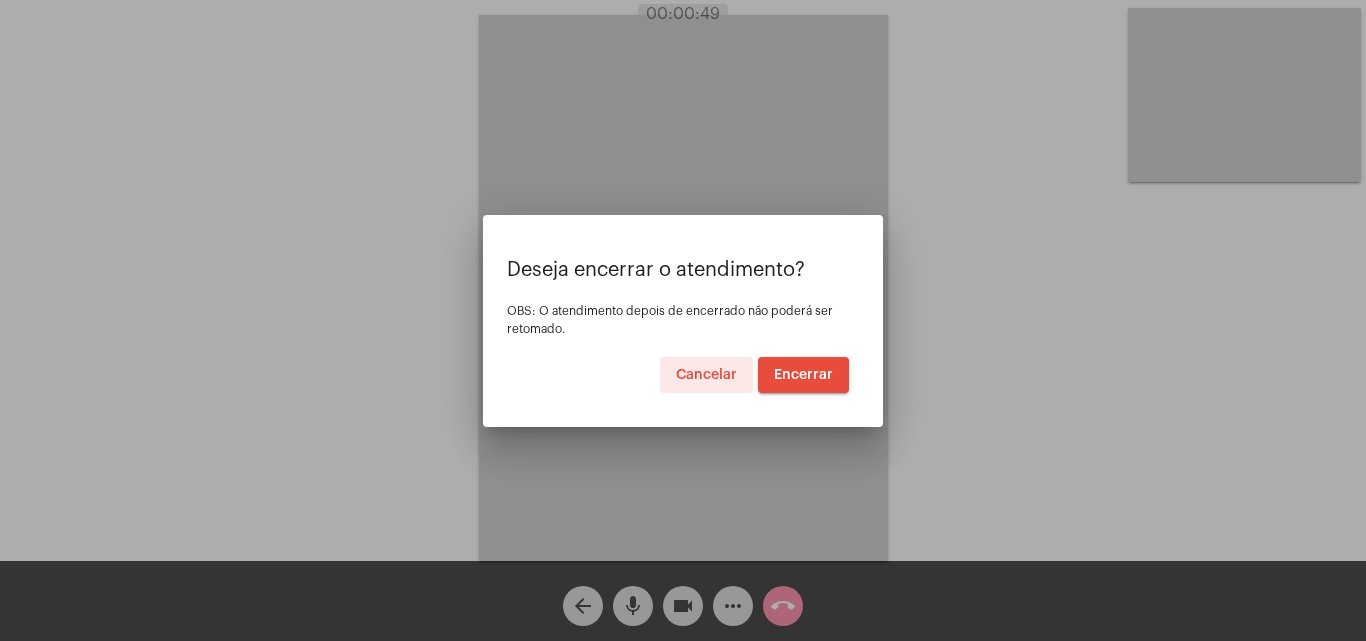 click on "Encerrar" at bounding box center [803, 375] 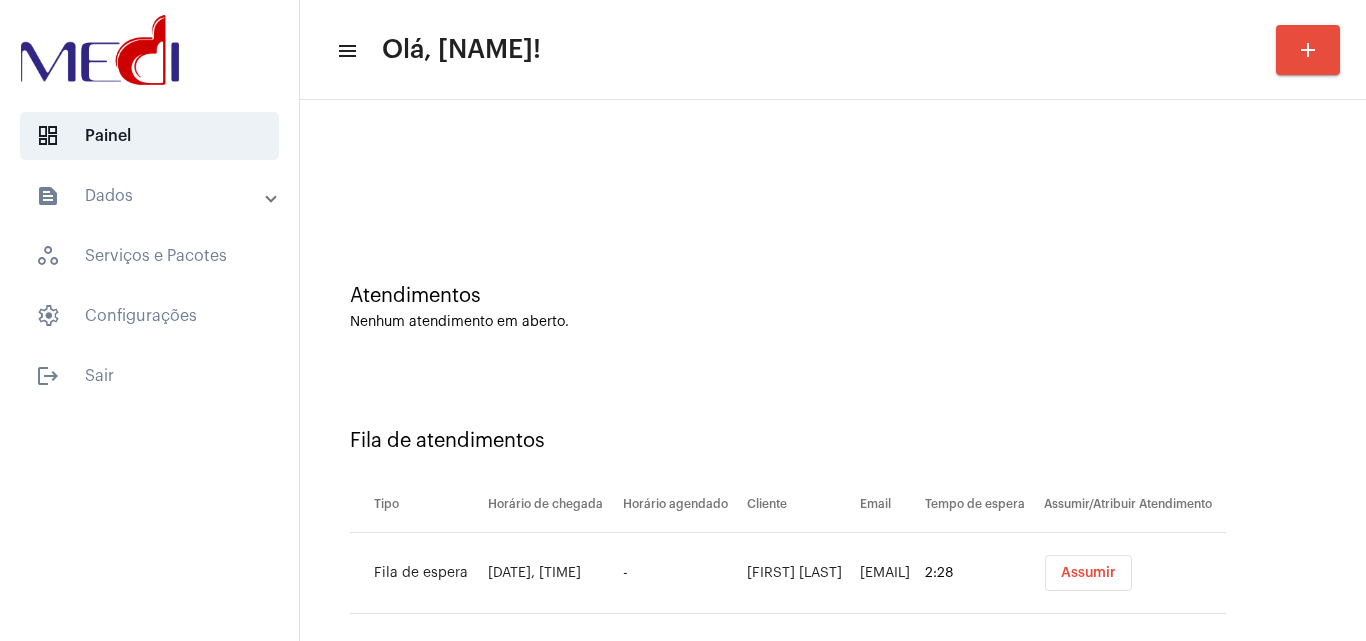 scroll, scrollTop: 27, scrollLeft: 0, axis: vertical 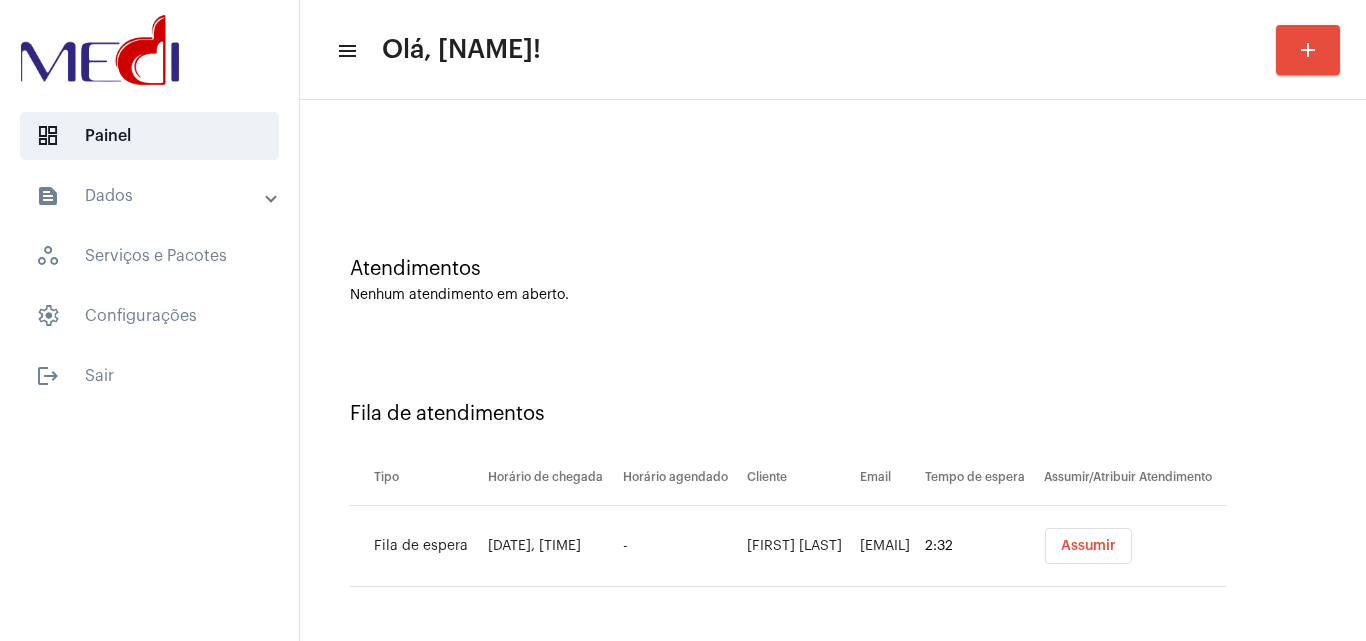 drag, startPoint x: 621, startPoint y: 528, endPoint x: 658, endPoint y: 553, distance: 44.65423 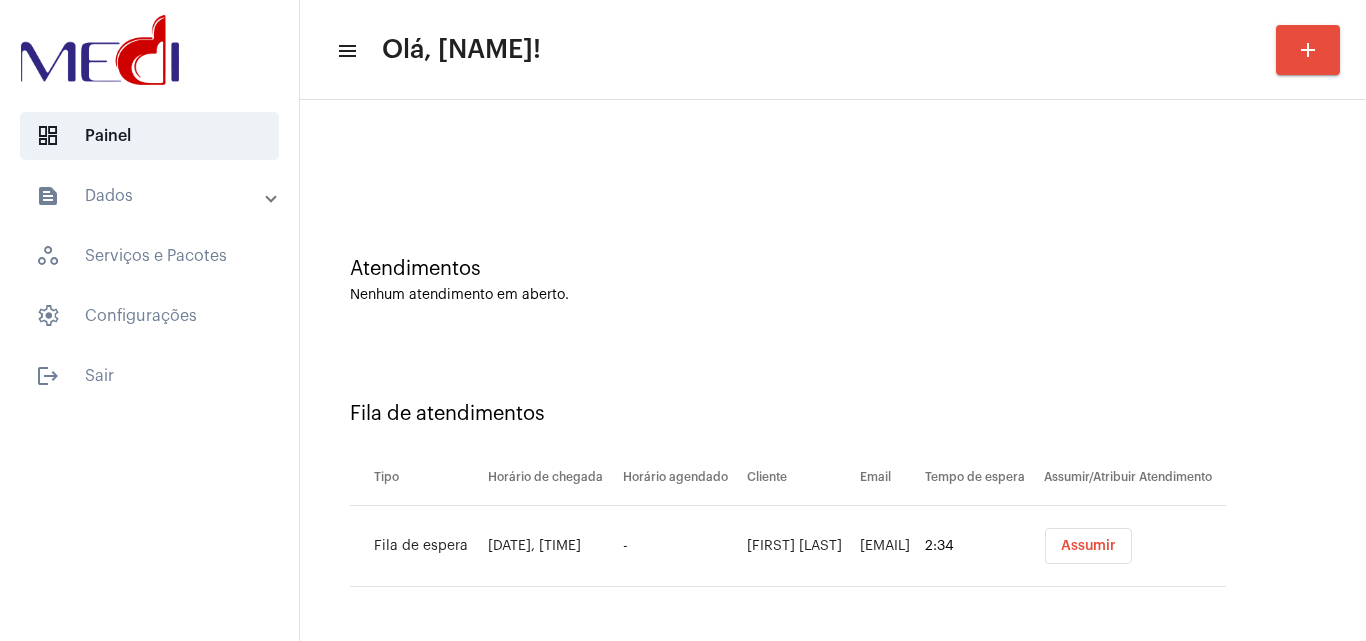 copy on "Alexsandro da Silva" 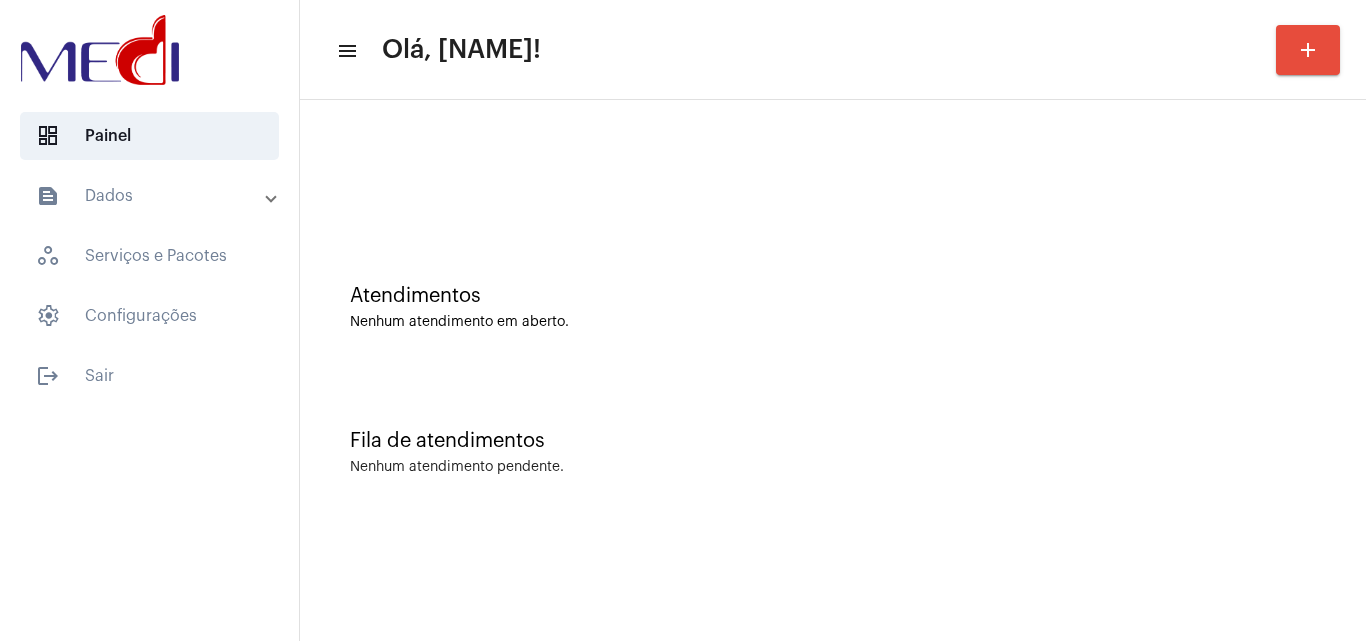 scroll, scrollTop: 0, scrollLeft: 0, axis: both 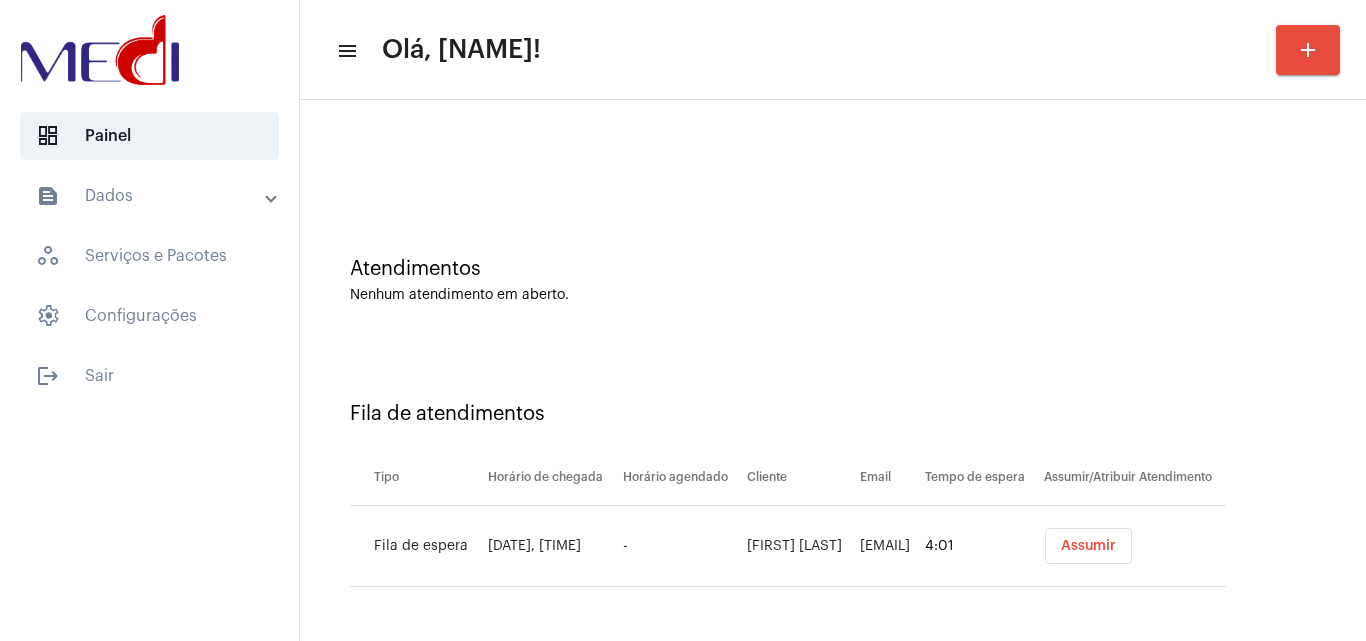 drag, startPoint x: 727, startPoint y: 546, endPoint x: 843, endPoint y: 548, distance: 116.01724 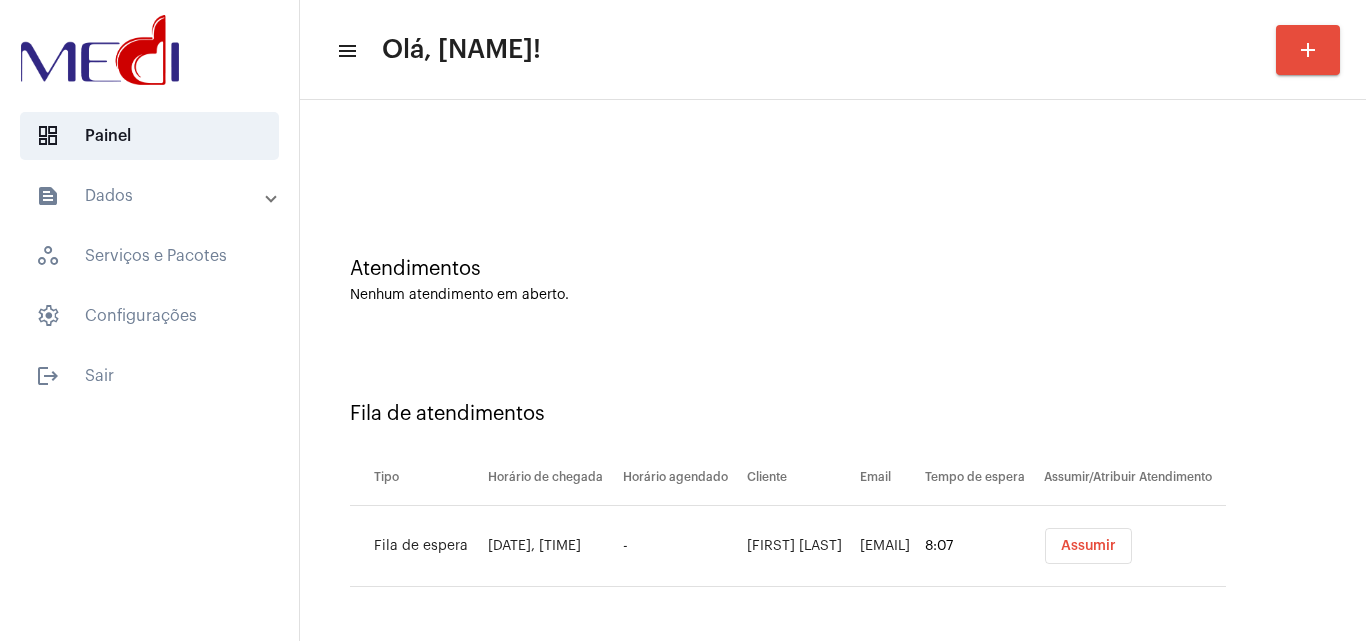 click on "Fila de atendimentos  Tipo   Horário de chegada   Horário agendado   Cliente   Email   Tempo de espera   Assumir/Atribuir Atendimento   Fila de espera   1 de ago., 12:41   -   Alexsandro da Silva    alexandrodasilvacraibas2025@gmail.com   8:07   Assumir" 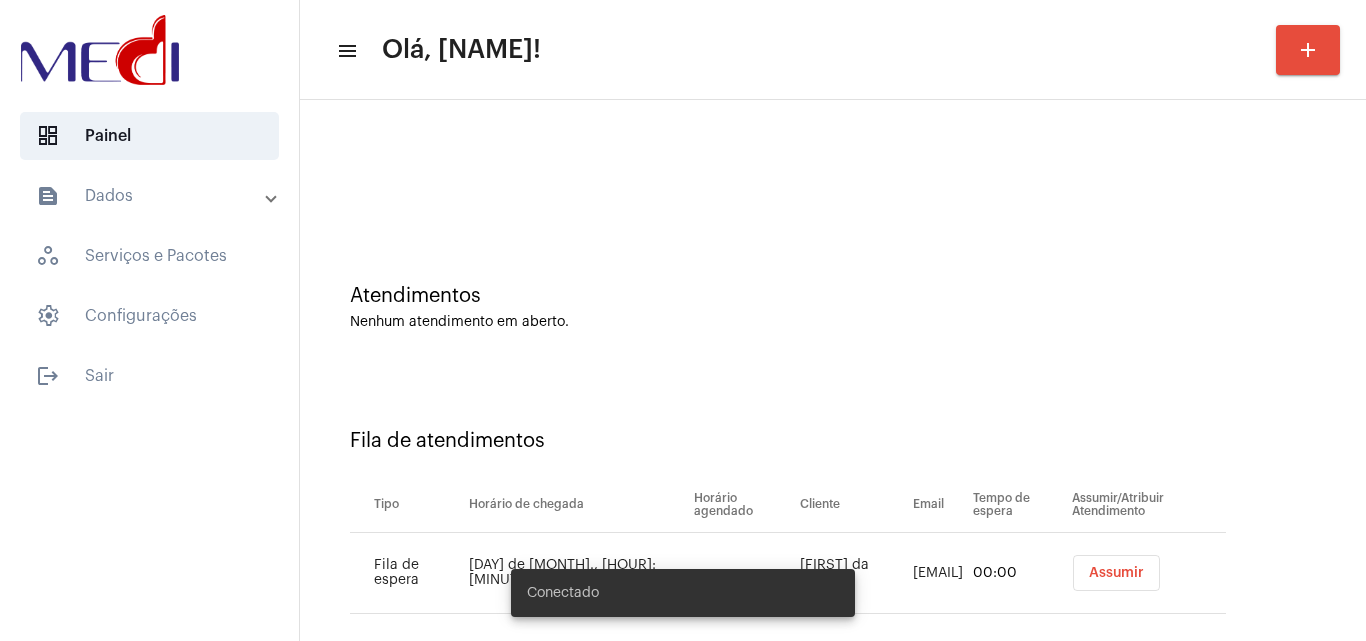 scroll, scrollTop: 0, scrollLeft: 0, axis: both 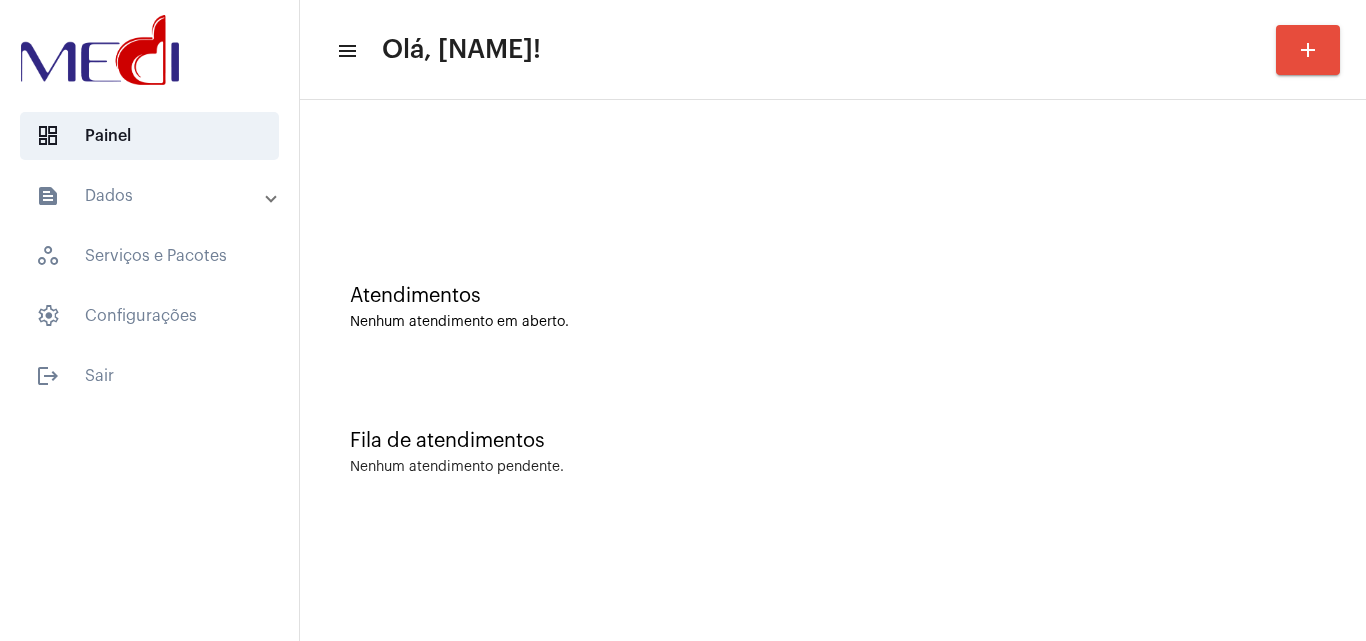 click on "Nenhum atendimento em aberto." 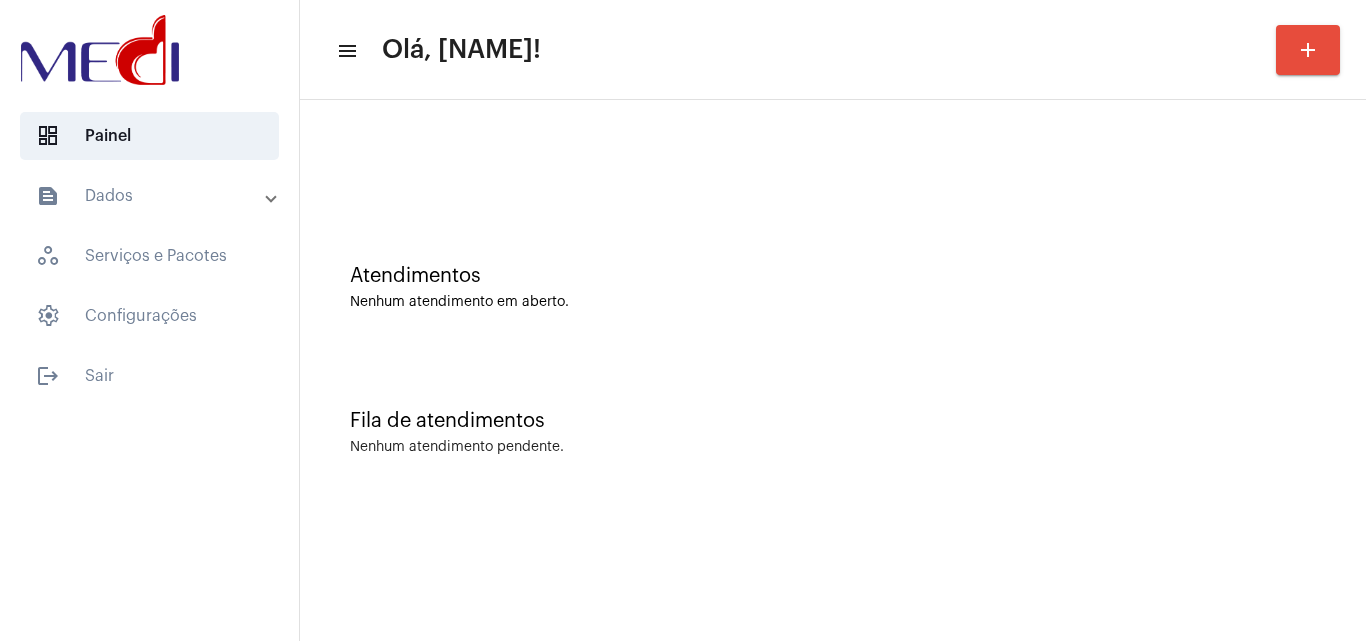 scroll, scrollTop: 0, scrollLeft: 0, axis: both 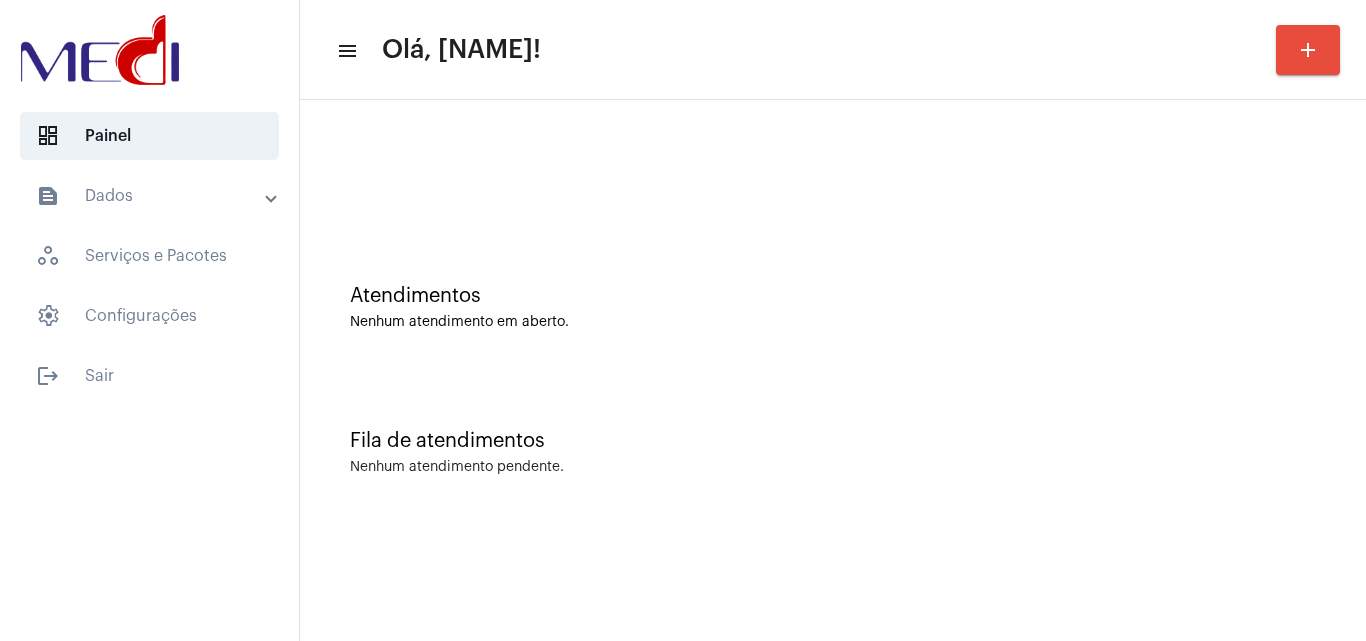 click on "Atendimentos Nenhum atendimento em aberto." 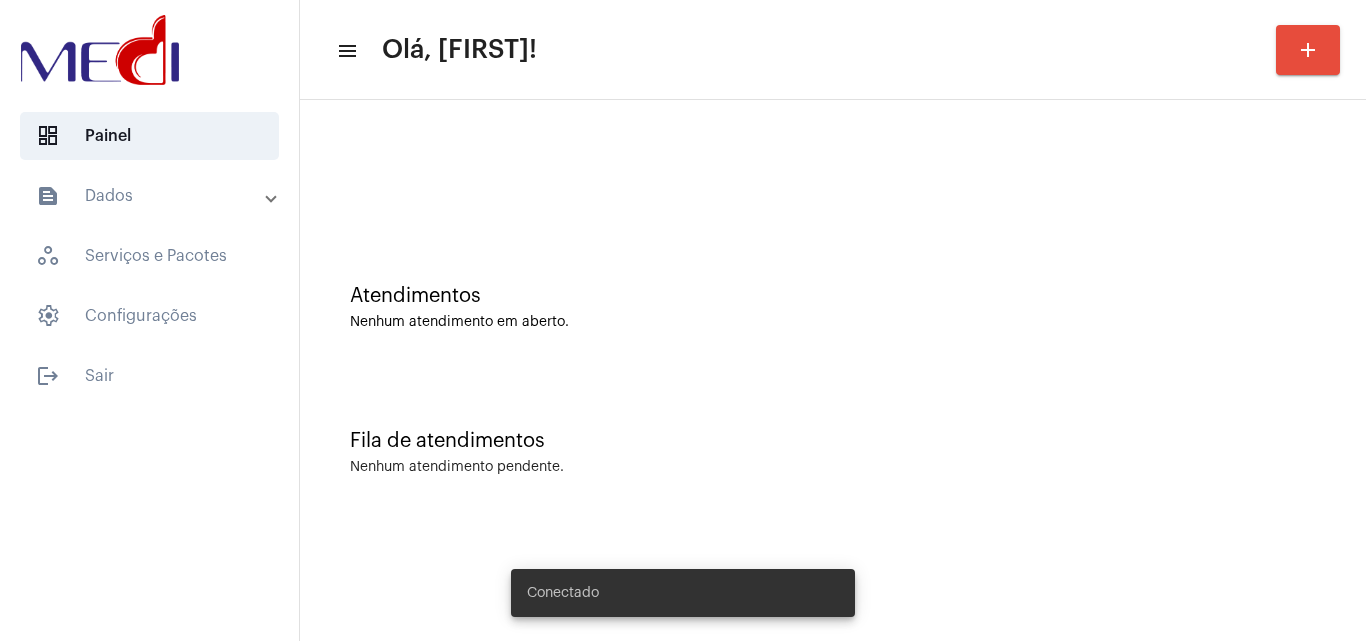 scroll, scrollTop: 0, scrollLeft: 0, axis: both 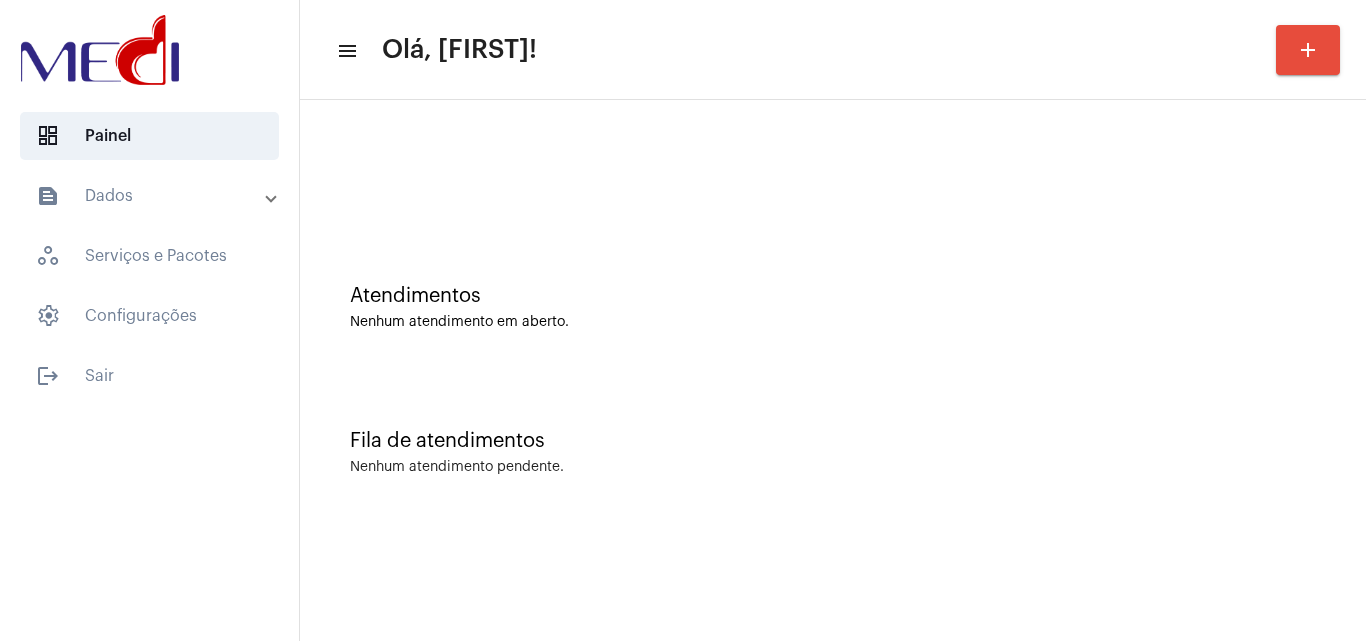 click on "Atendimentos Nenhum atendimento em aberto." 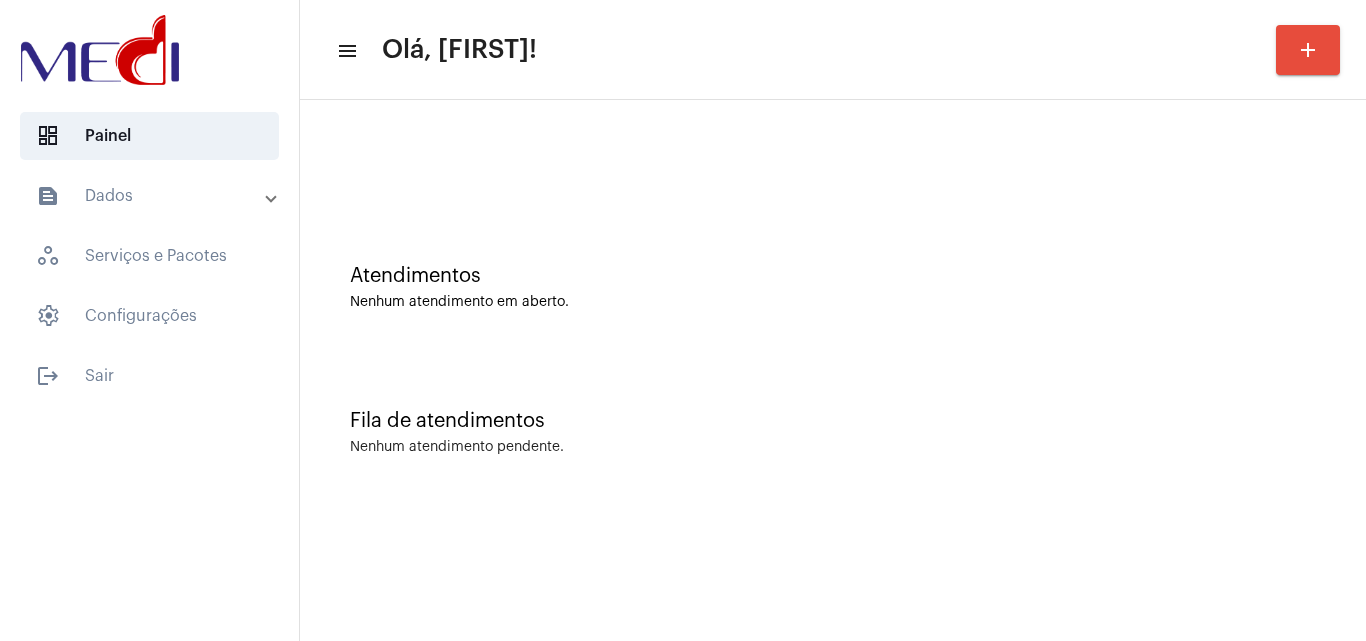 scroll, scrollTop: 0, scrollLeft: 0, axis: both 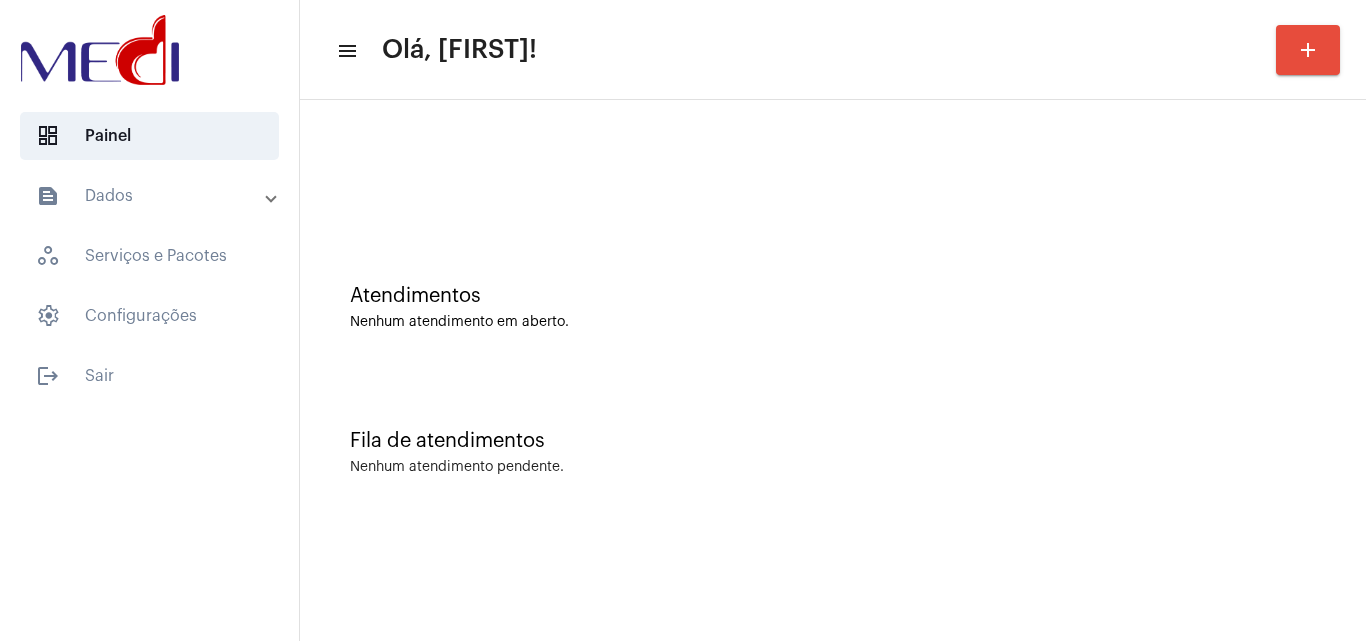 click on "Atendimentos Nenhum atendimento em aberto." 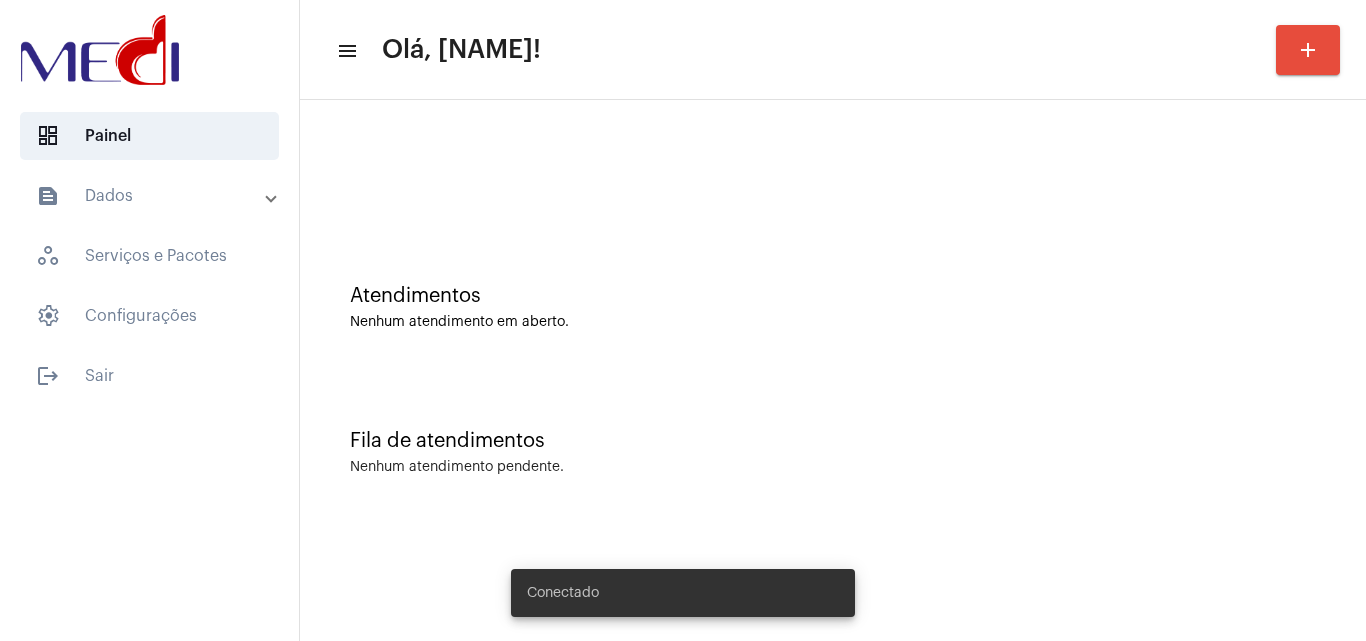 scroll, scrollTop: 0, scrollLeft: 0, axis: both 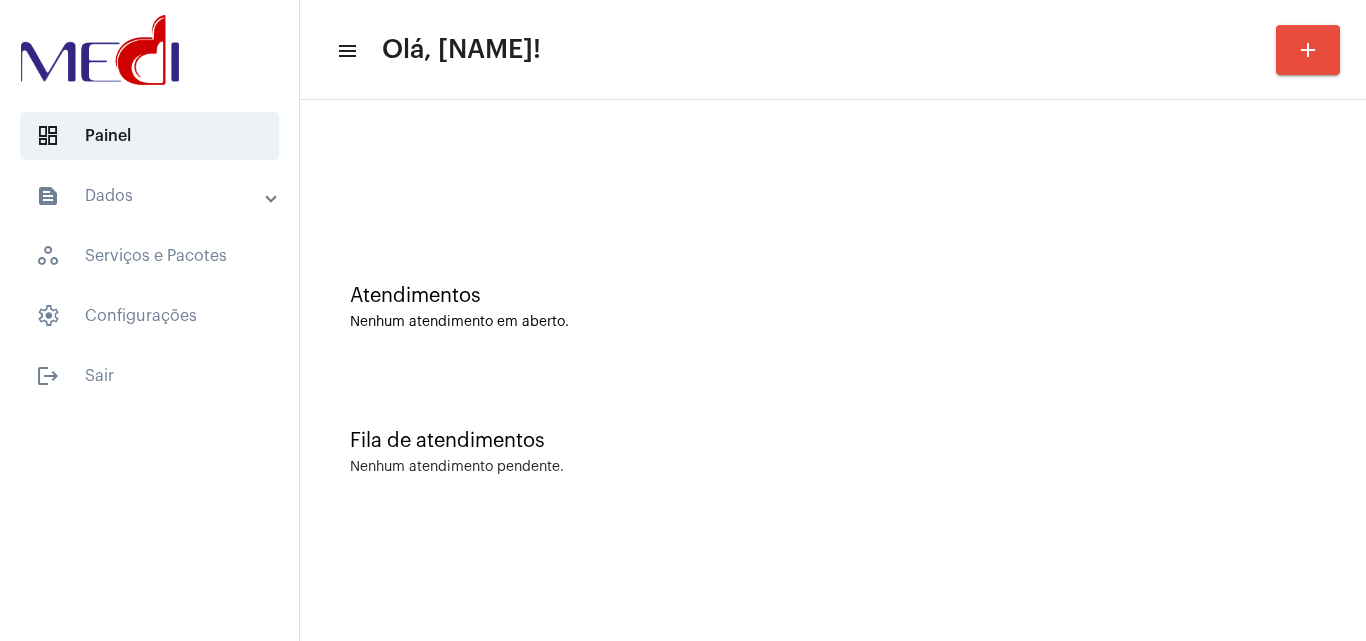 click on "Atendimentos Nenhum atendimento em aberto." 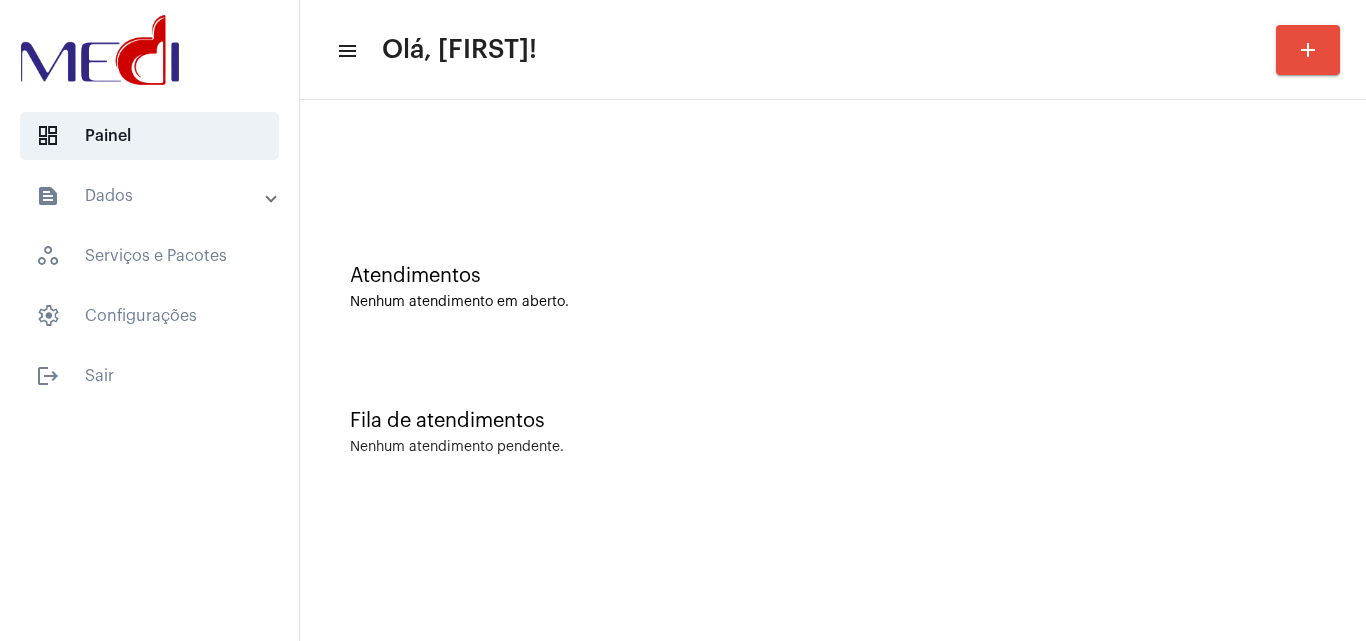 scroll, scrollTop: 0, scrollLeft: 0, axis: both 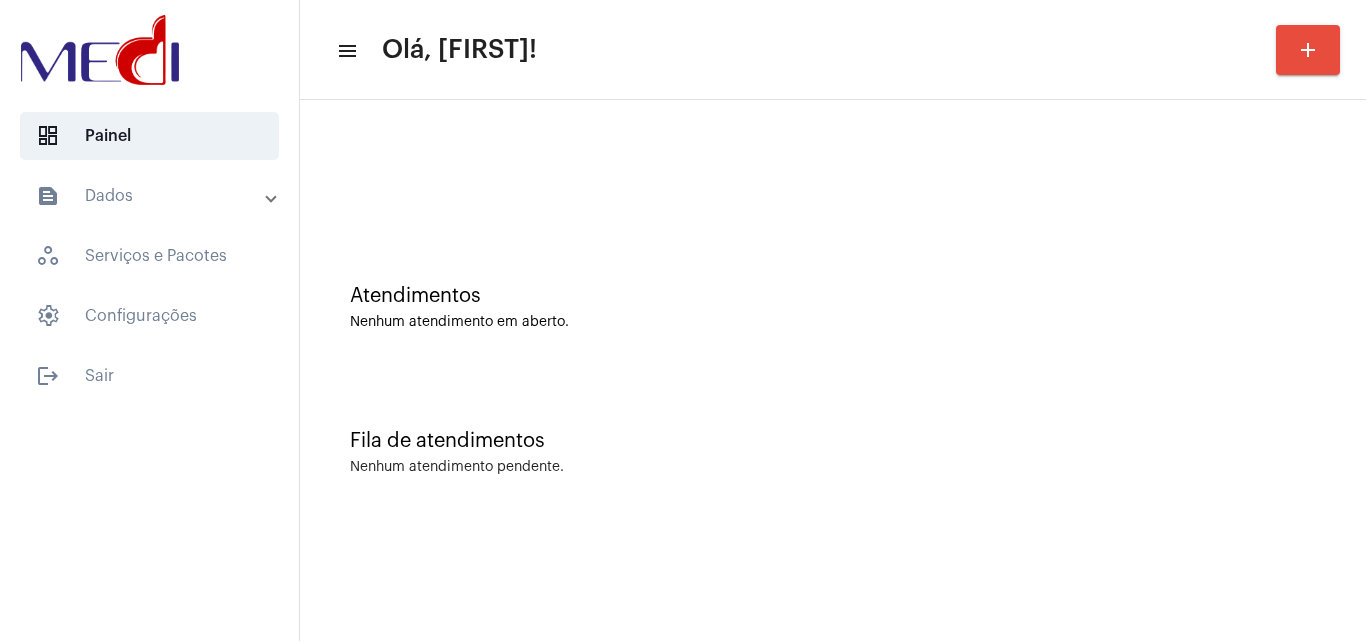 click on "Atendimentos Nenhum atendimento em aberto." 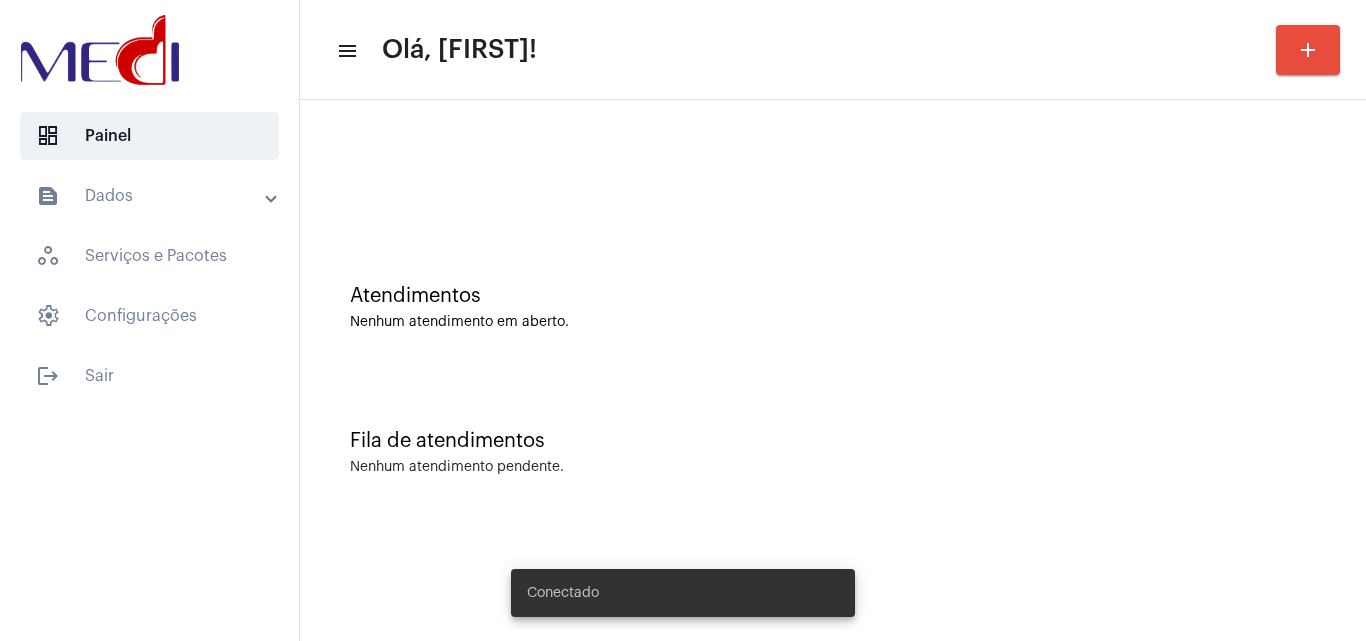 scroll, scrollTop: 0, scrollLeft: 0, axis: both 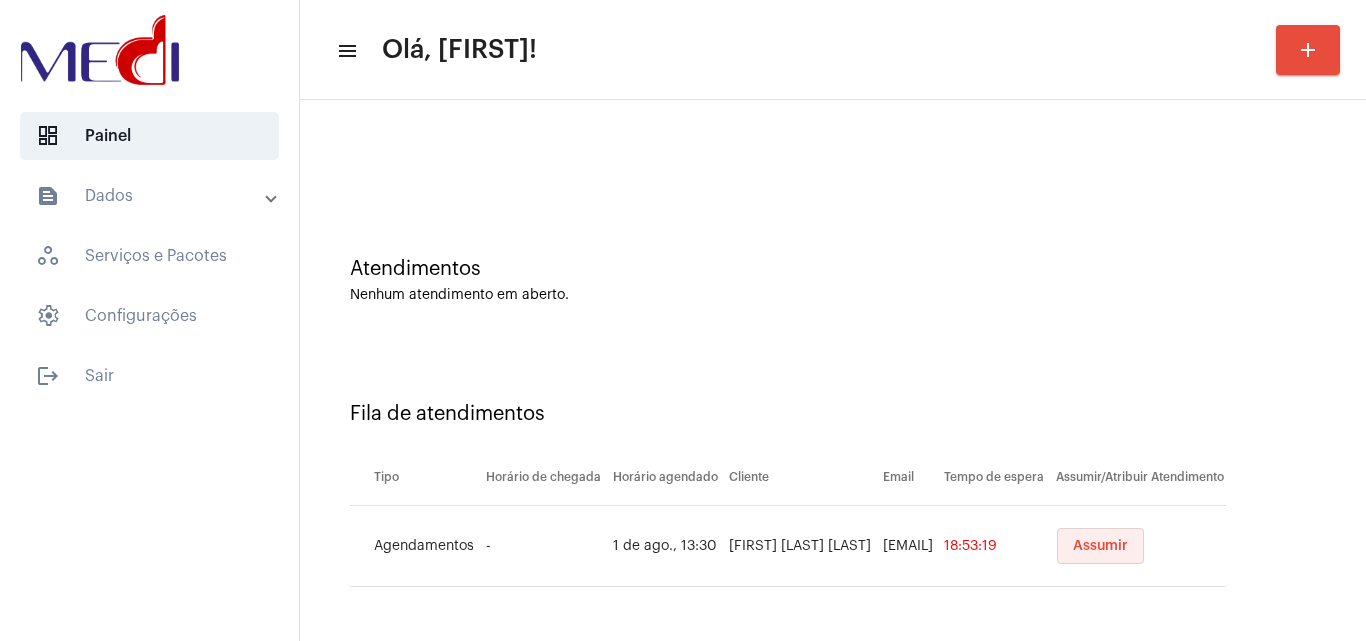 click on "Assumir" at bounding box center [1100, 546] 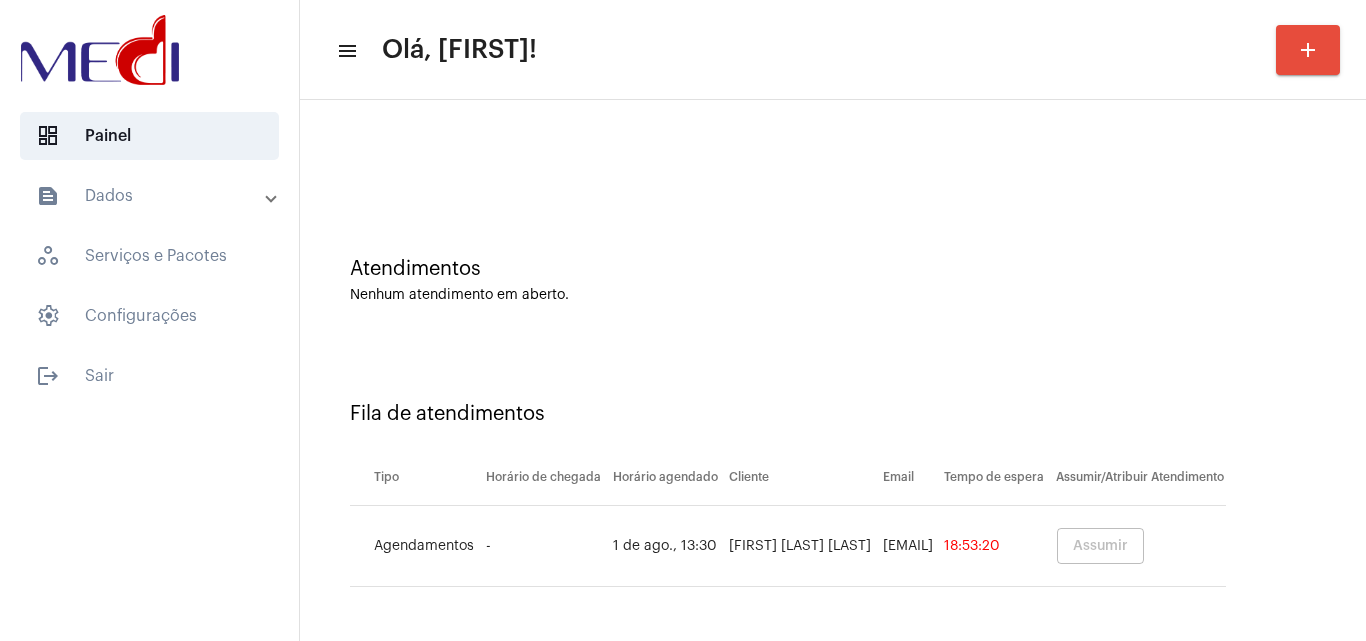 scroll, scrollTop: 0, scrollLeft: 0, axis: both 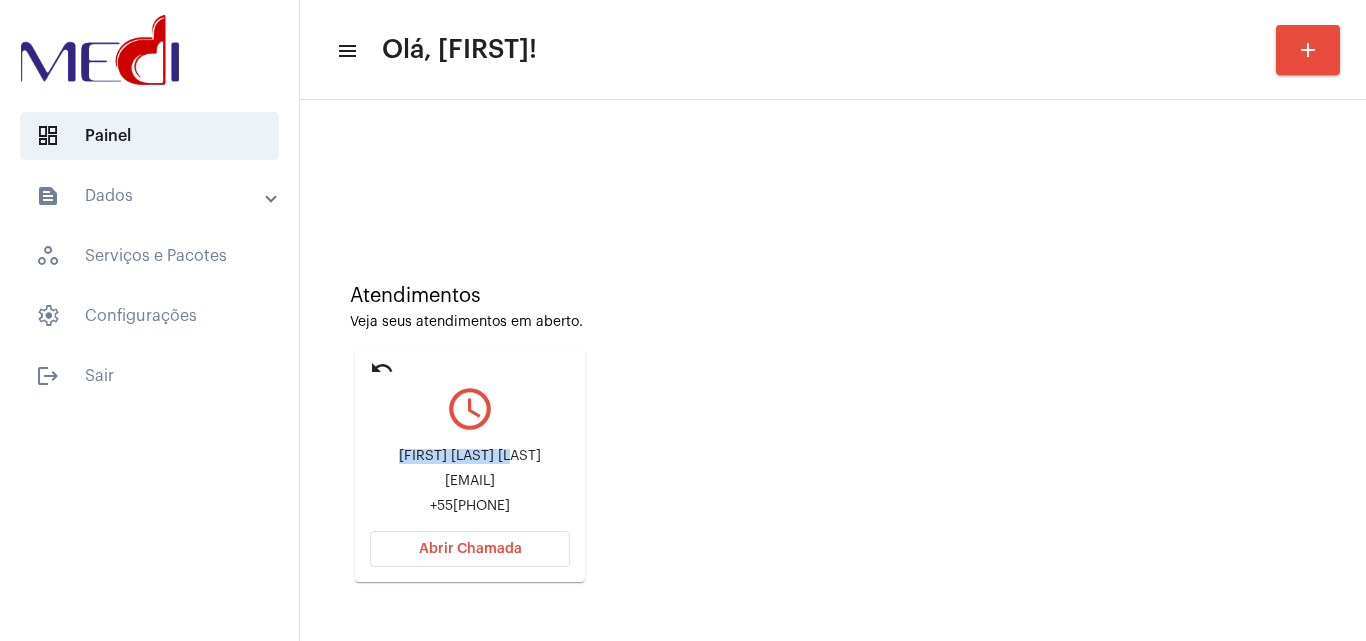 drag, startPoint x: 373, startPoint y: 450, endPoint x: 481, endPoint y: 453, distance: 108.04166 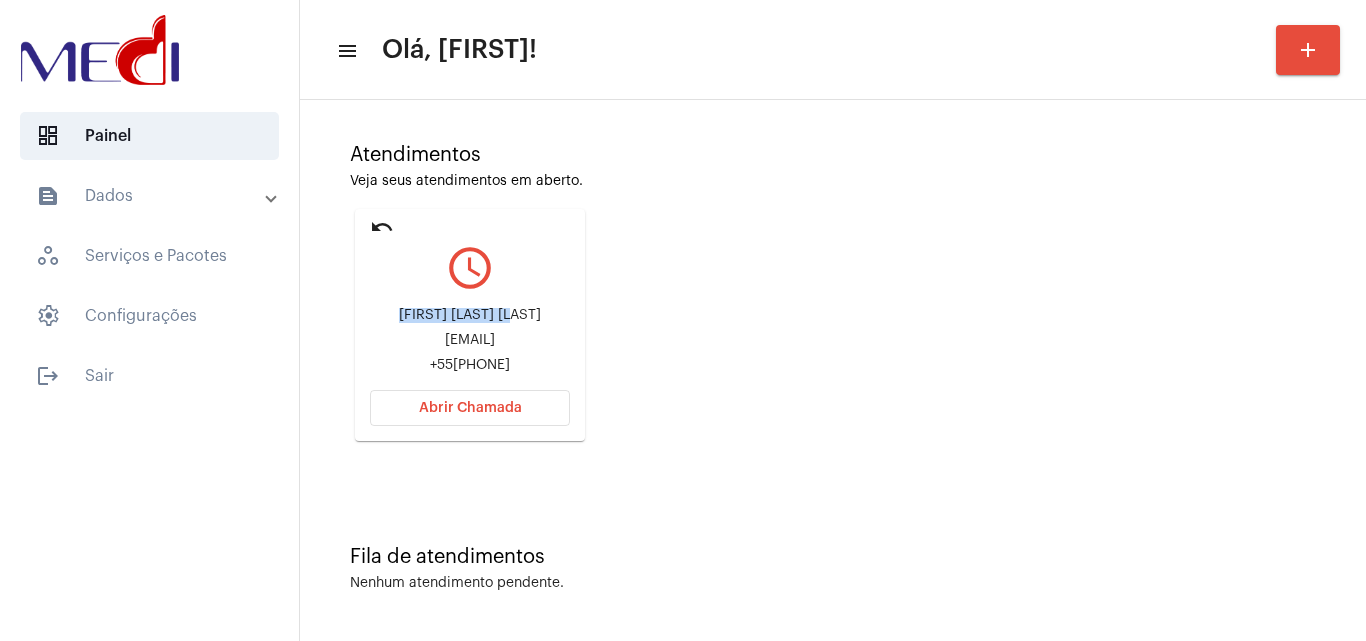 click on "Abrir Chamada" 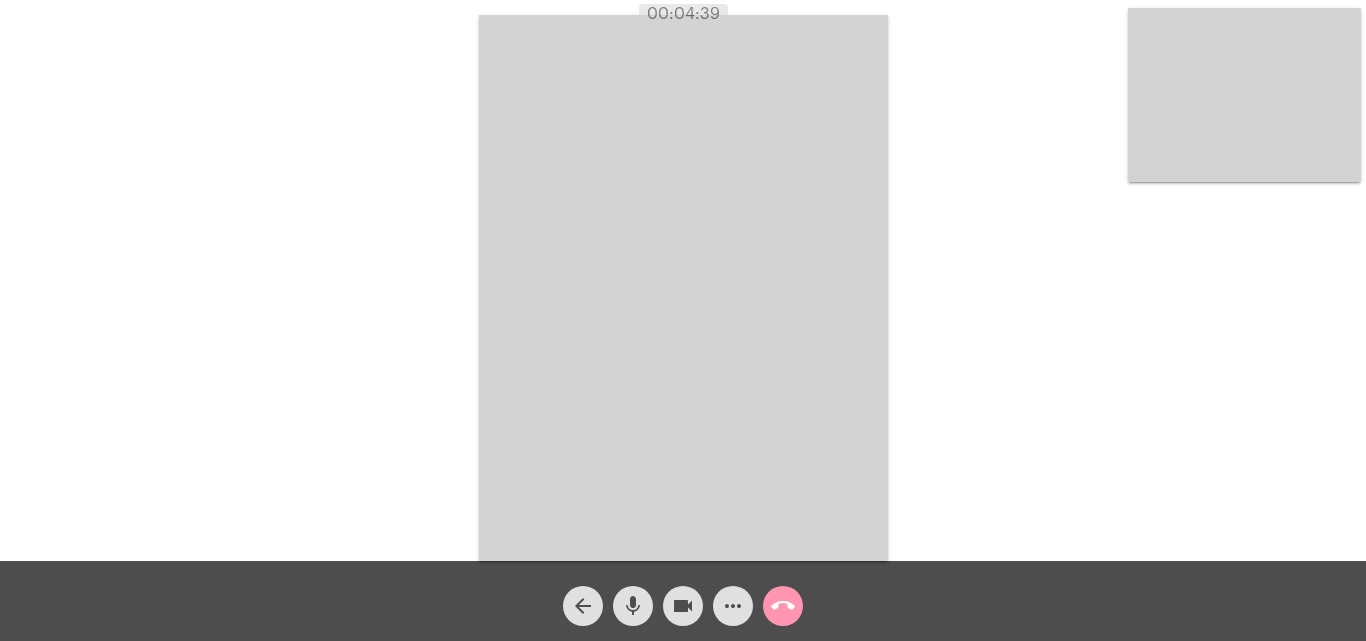 click on "call_end" 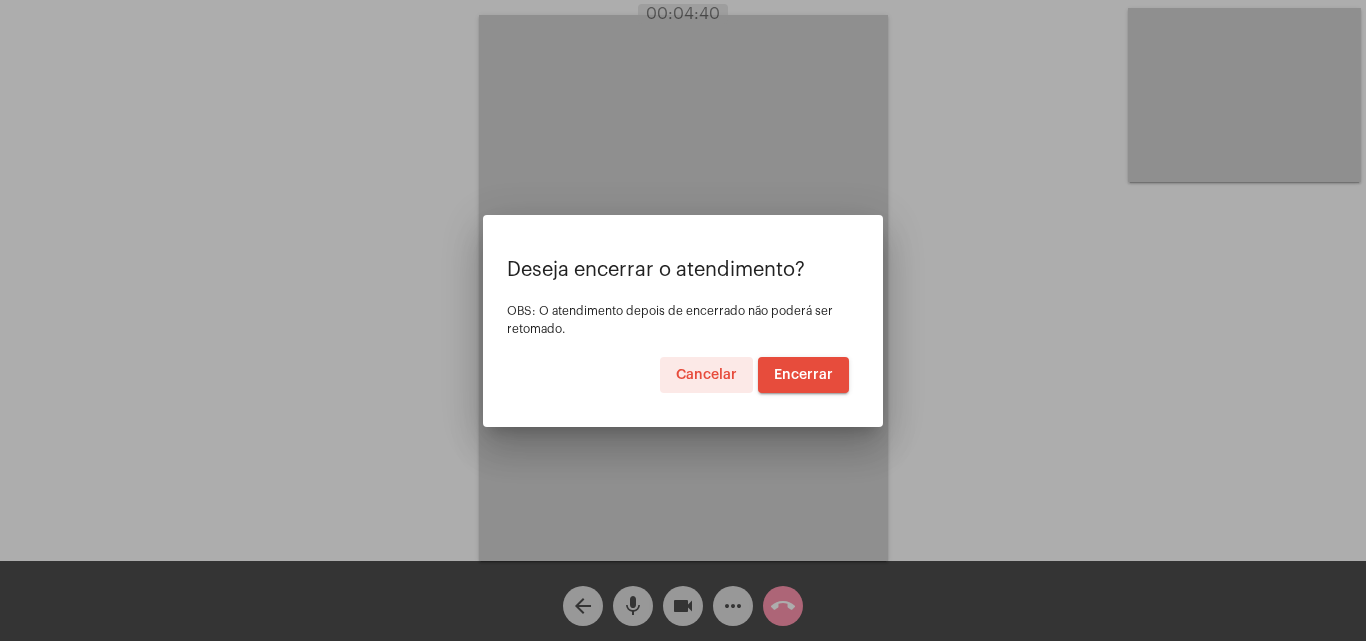 click on "Encerrar" at bounding box center [803, 375] 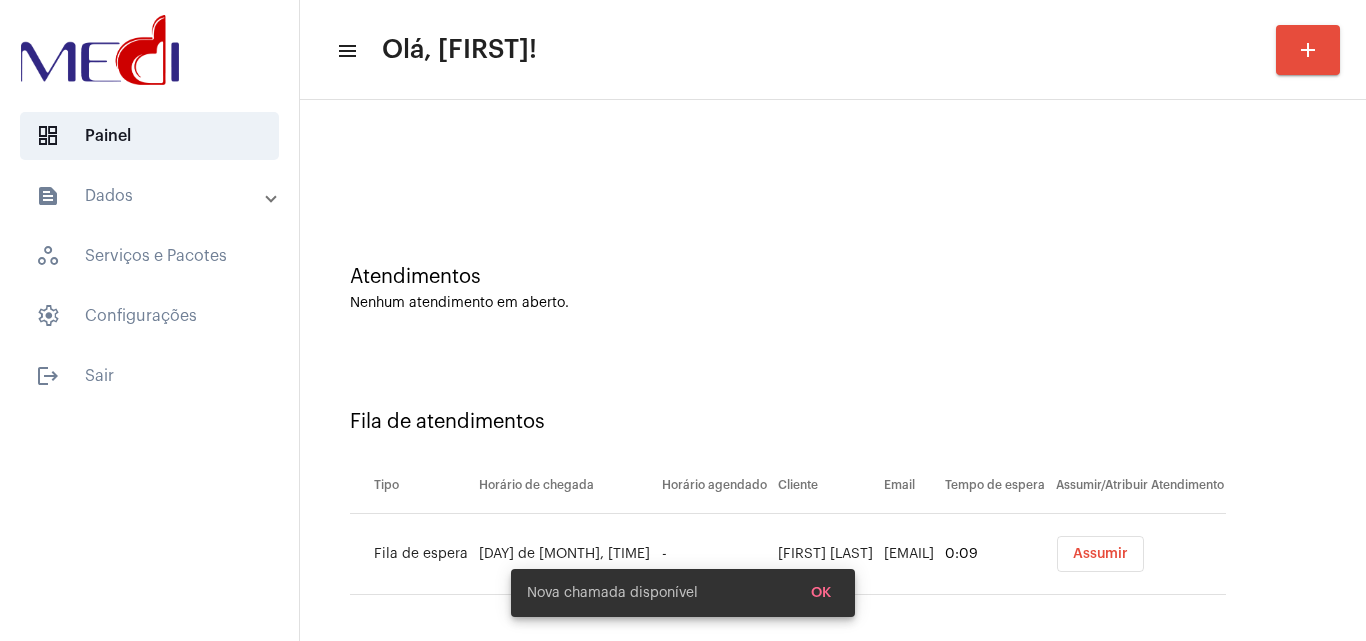 scroll, scrollTop: 27, scrollLeft: 0, axis: vertical 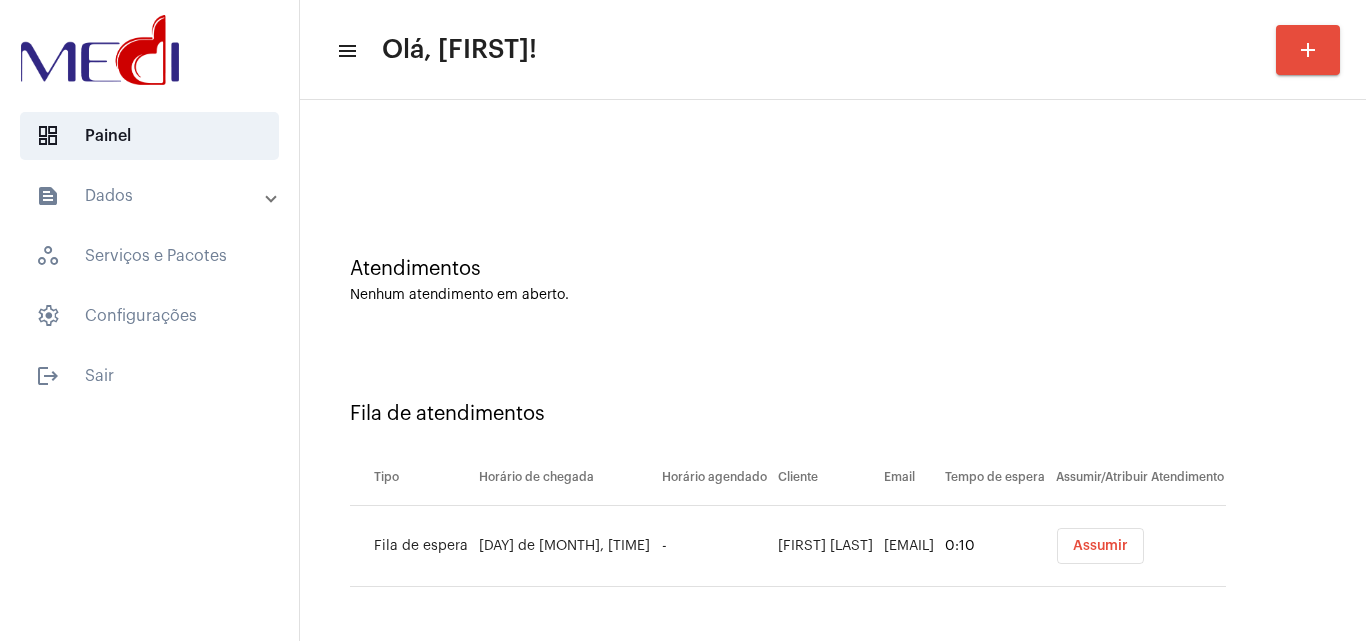 click on "Assumir" at bounding box center [1100, 546] 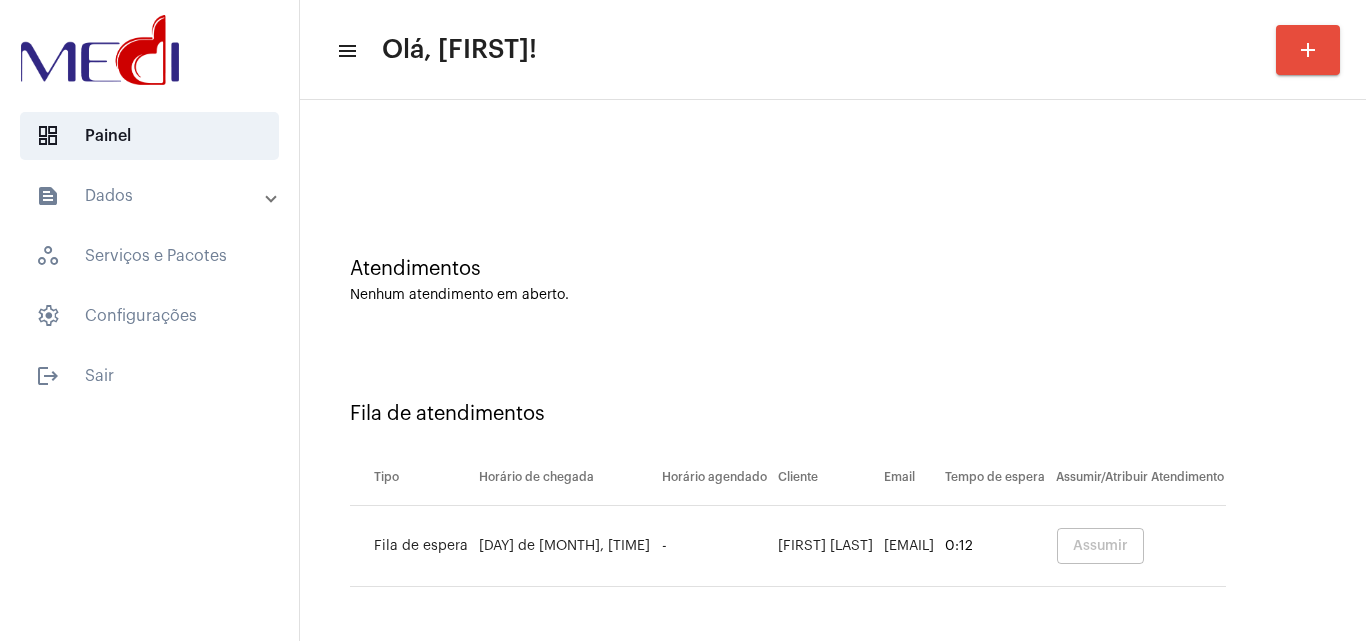 scroll, scrollTop: 0, scrollLeft: 0, axis: both 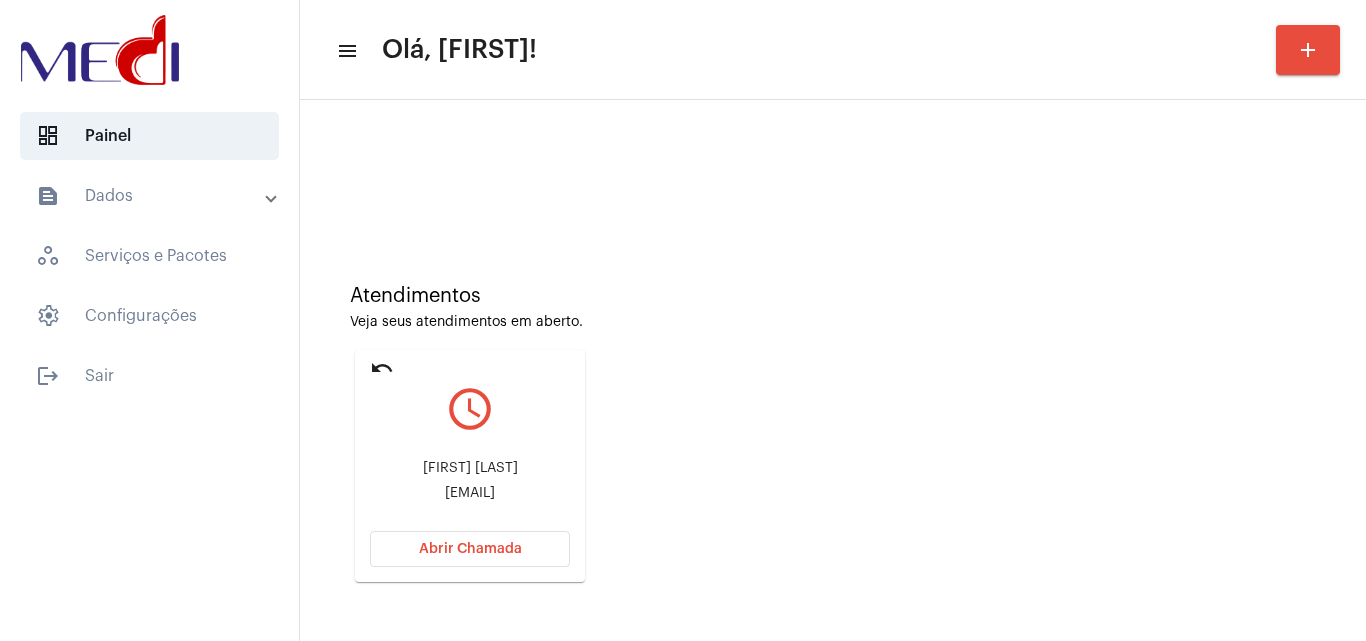 drag, startPoint x: 424, startPoint y: 465, endPoint x: 541, endPoint y: 468, distance: 117.03845 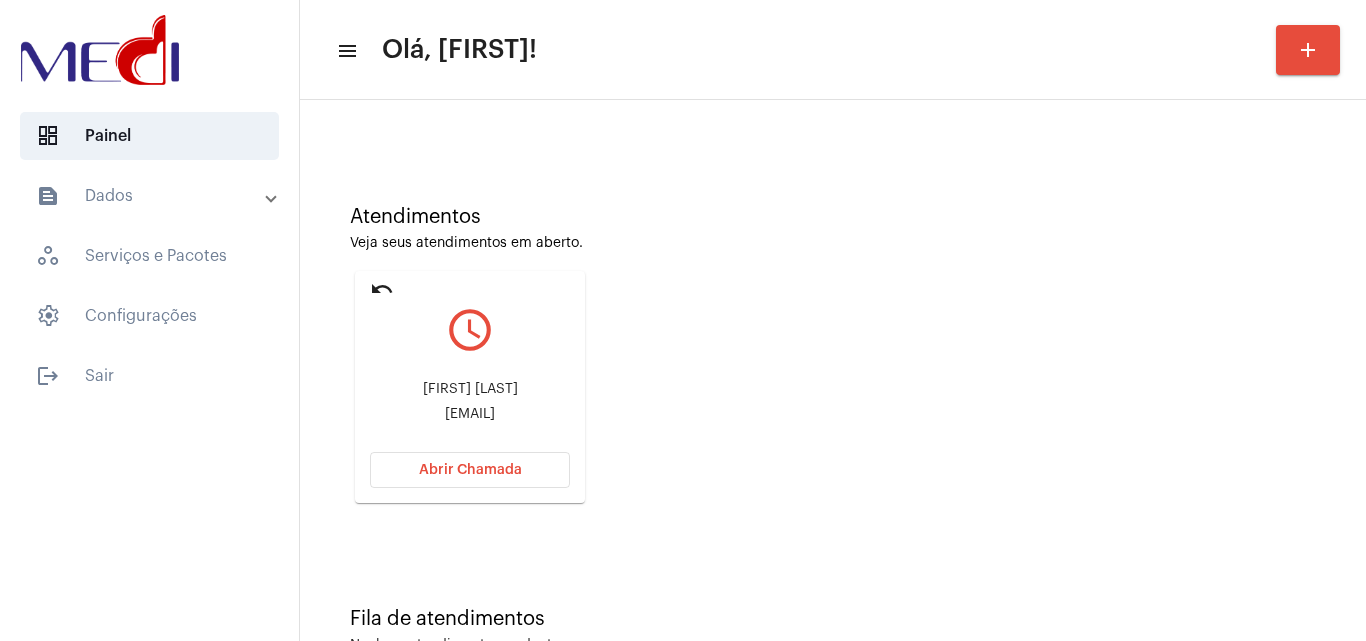 scroll, scrollTop: 141, scrollLeft: 0, axis: vertical 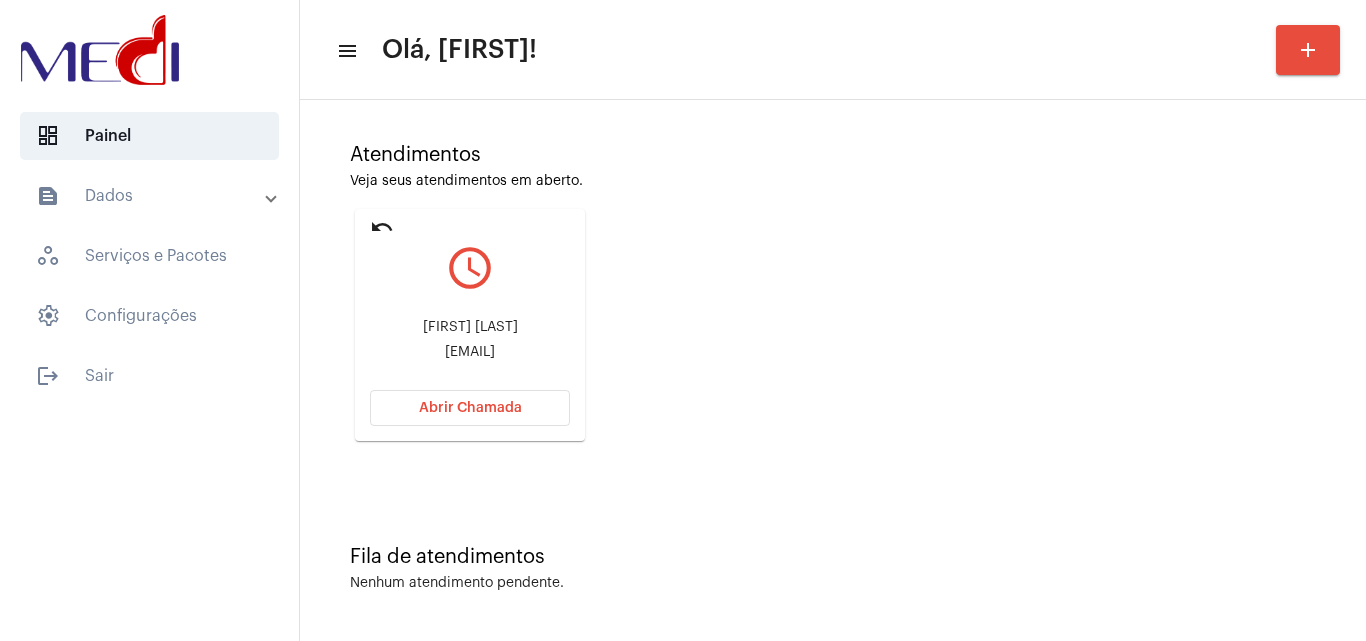 drag, startPoint x: 388, startPoint y: 348, endPoint x: 460, endPoint y: 351, distance: 72.06247 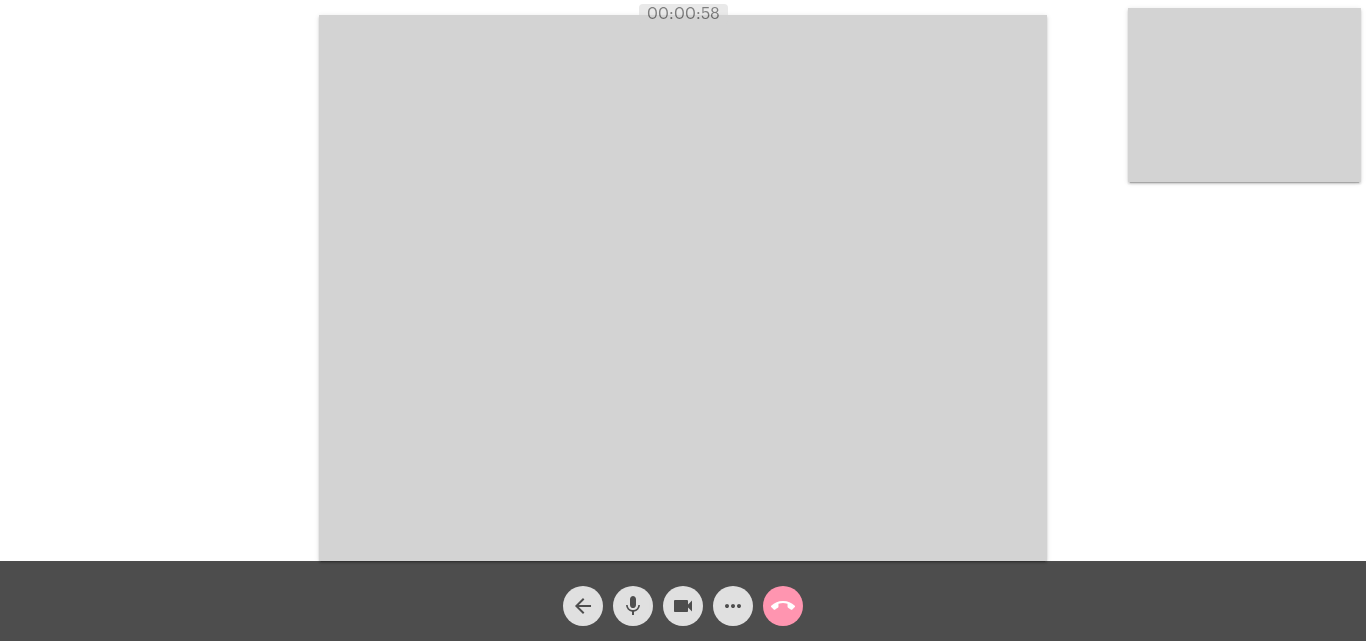 click on "more_horiz" 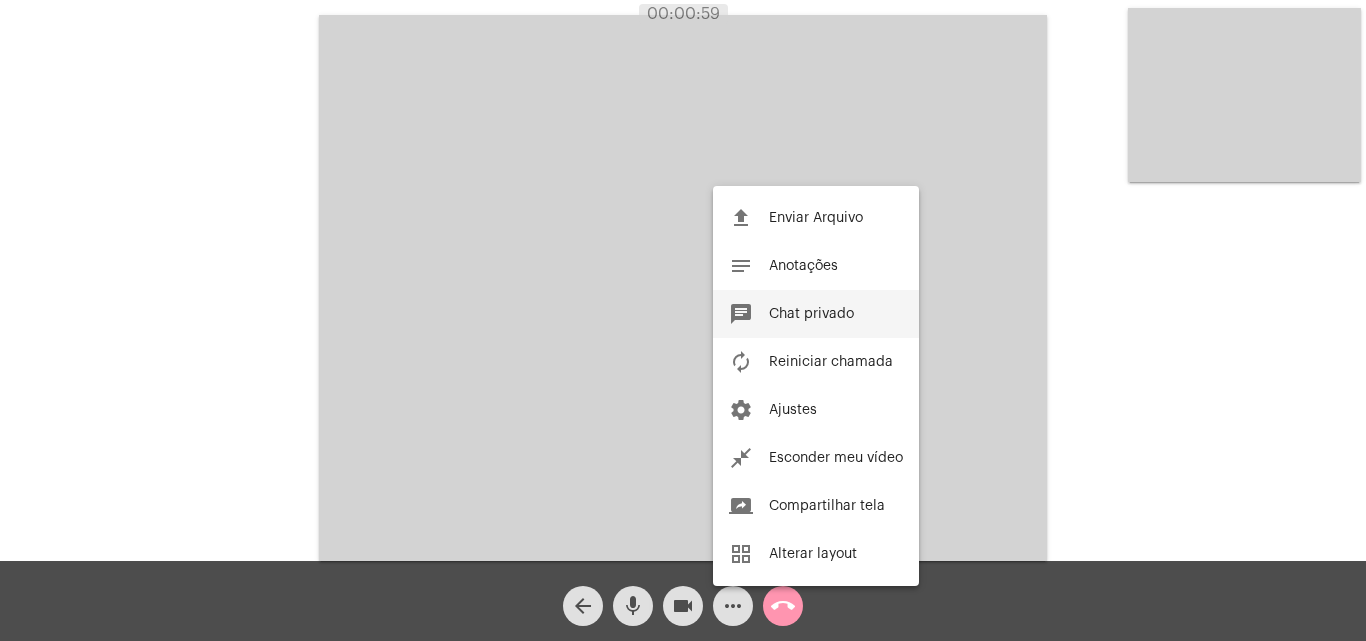 click on "Chat privado" at bounding box center [811, 314] 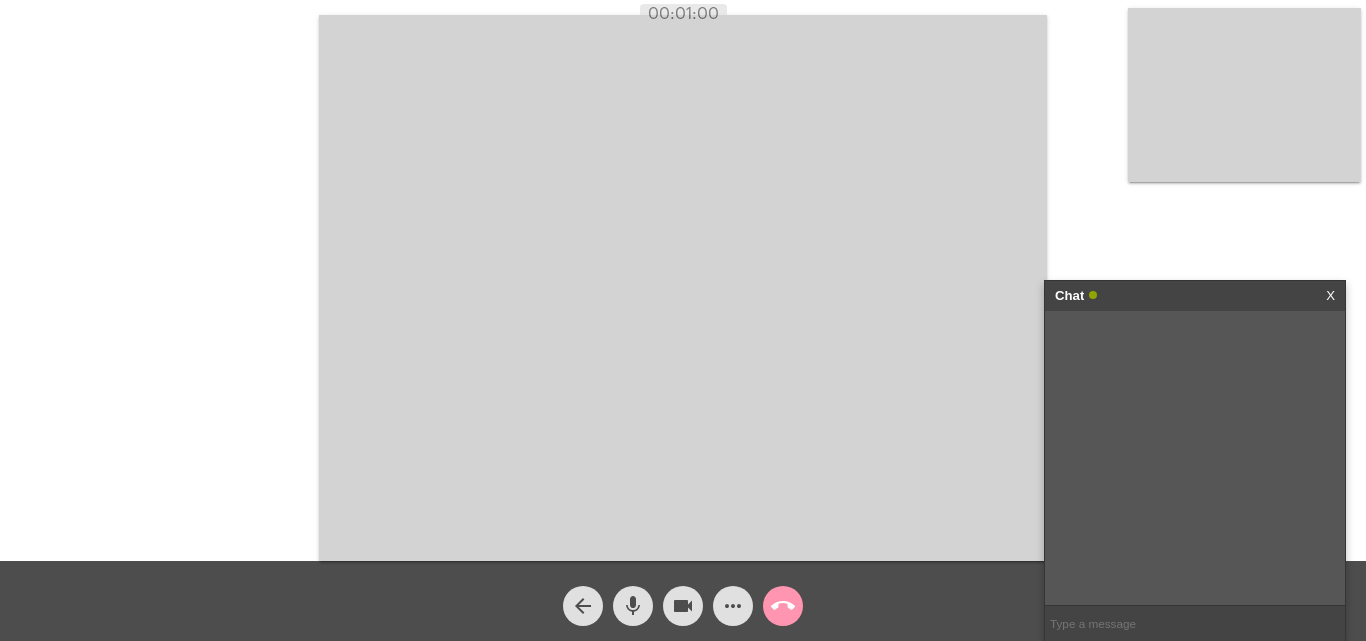click at bounding box center [1195, 623] 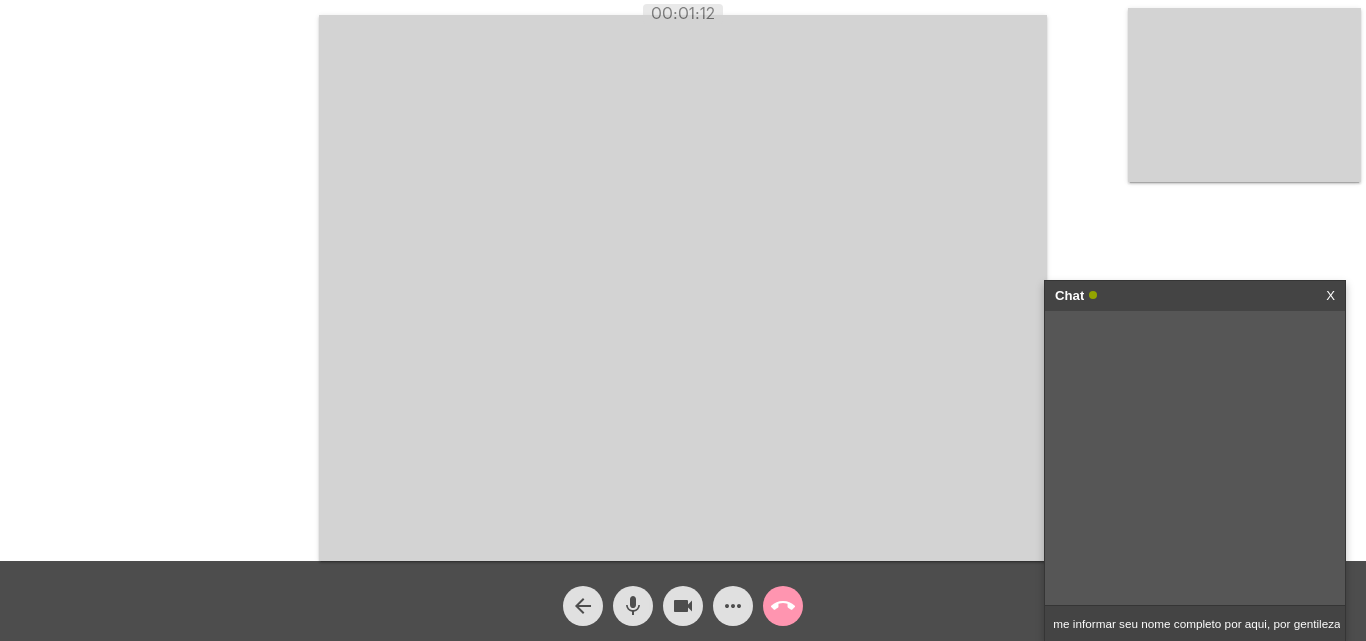 type on "O sr. pode me informar seu nome completo por aqui, por gentileza?" 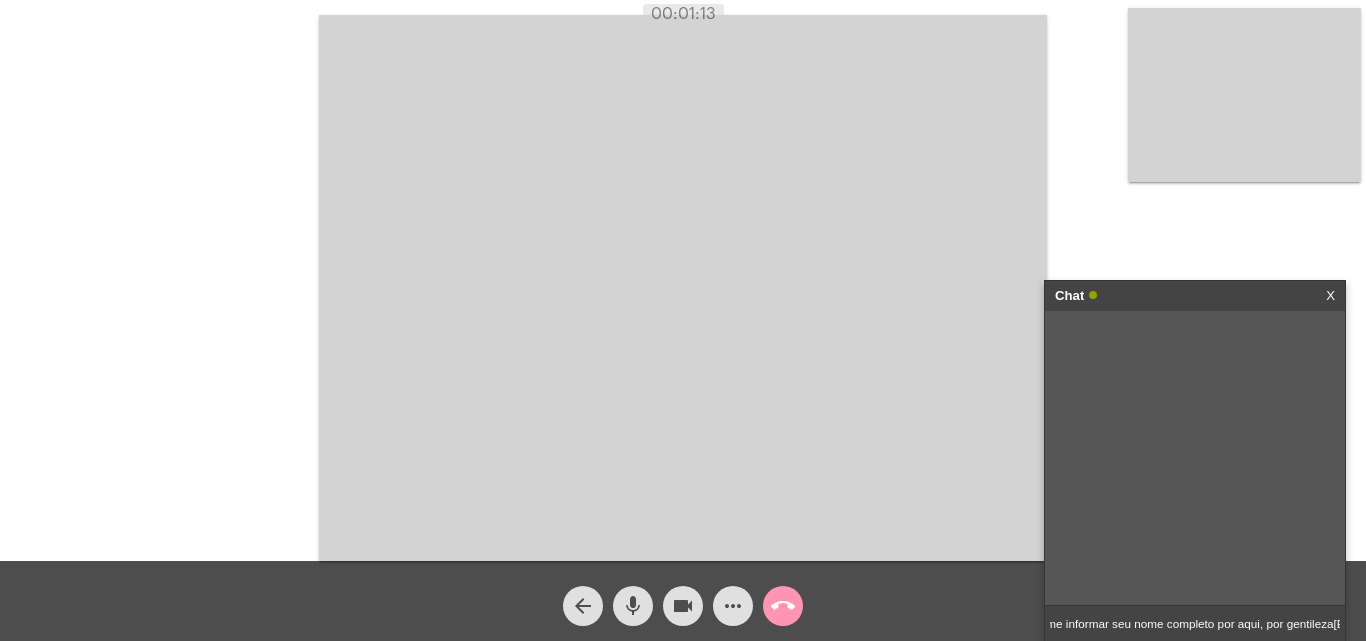 type 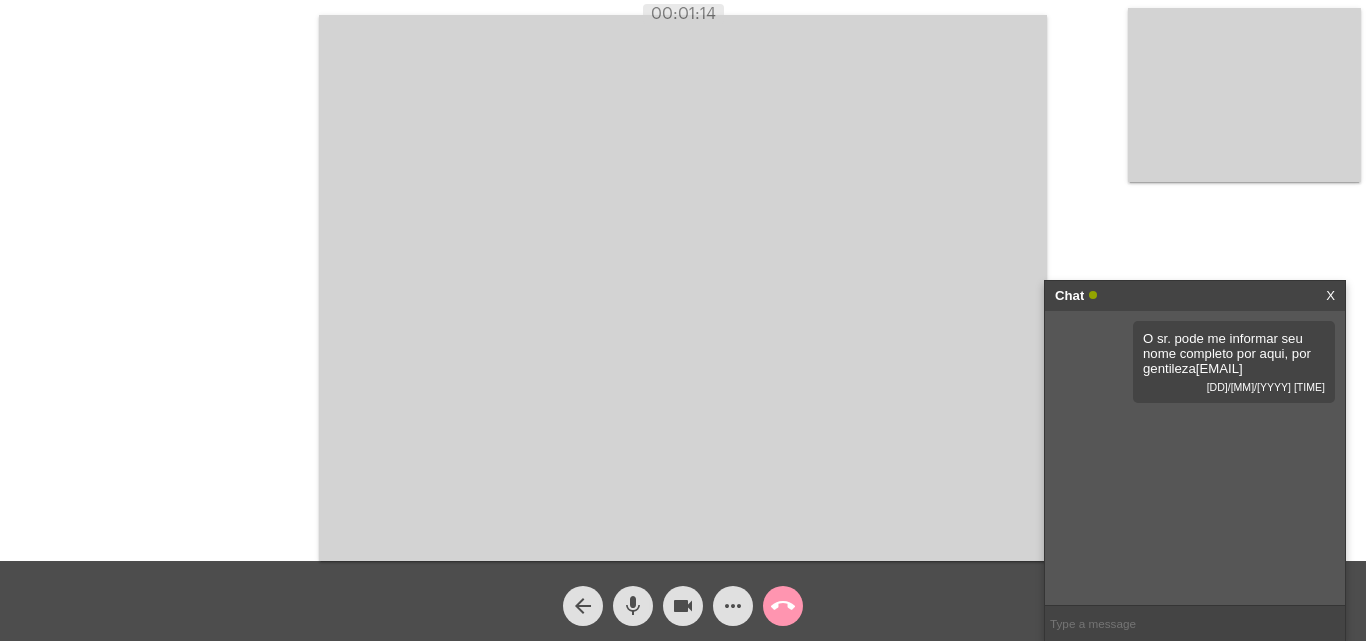 scroll, scrollTop: 0, scrollLeft: 0, axis: both 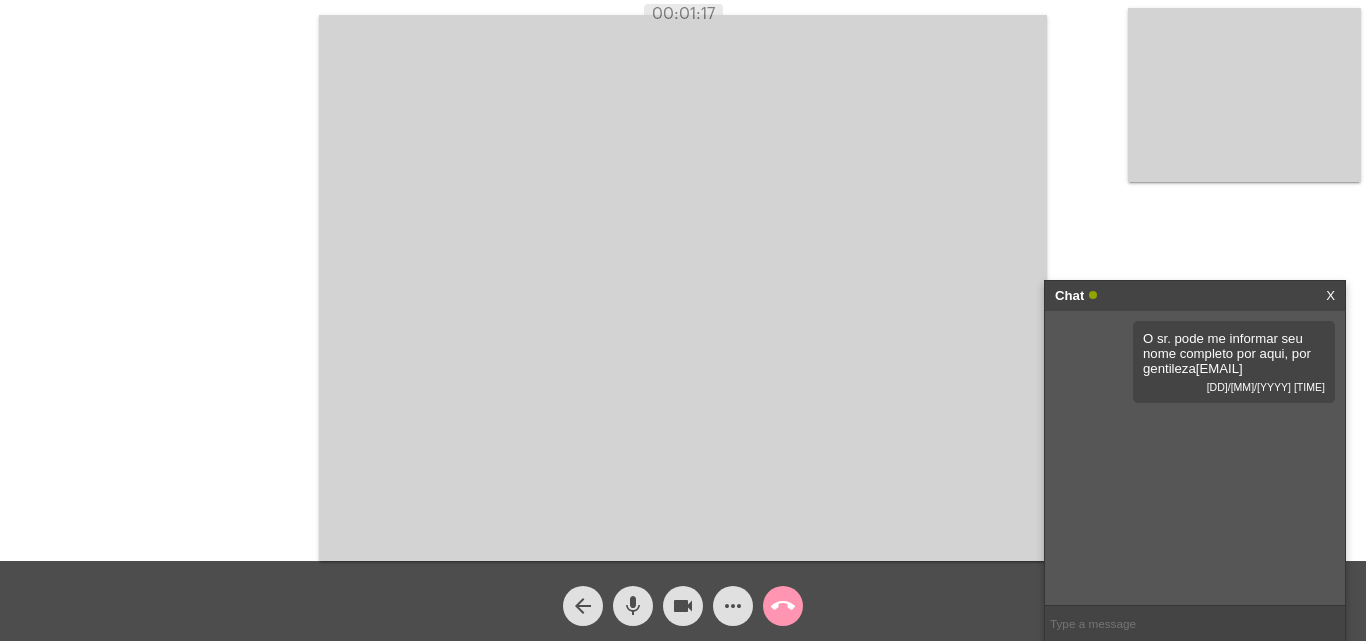 click at bounding box center [1195, 623] 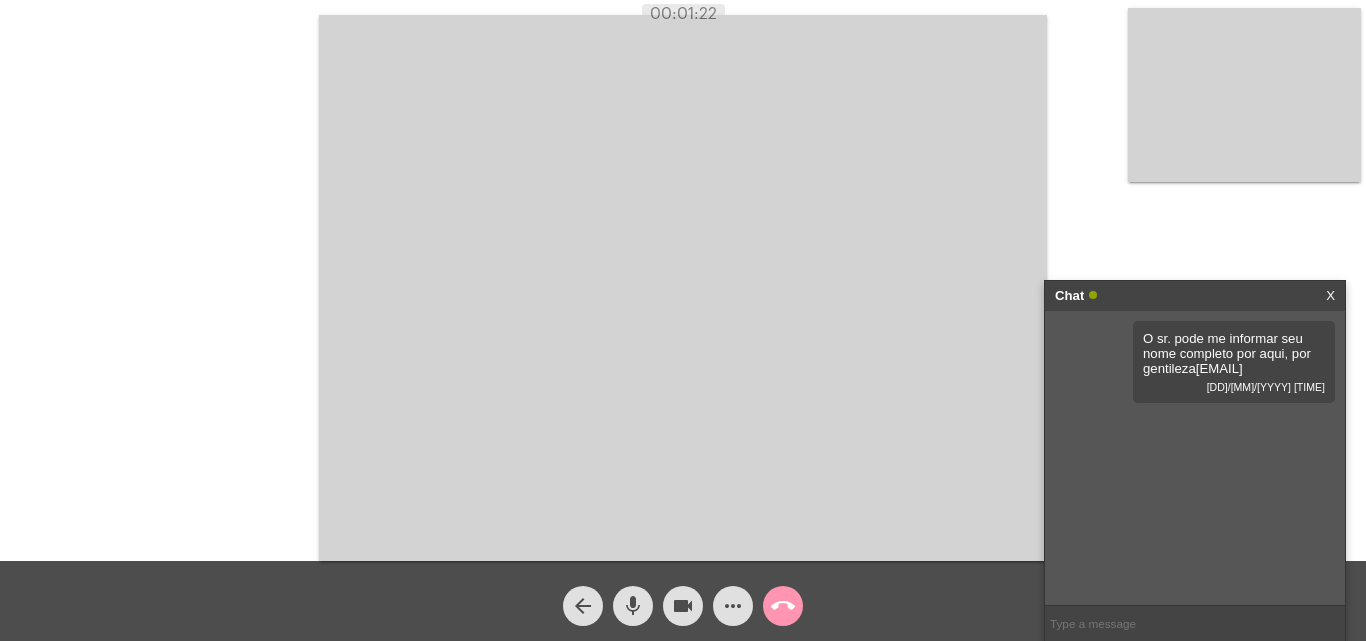 click on "mic" 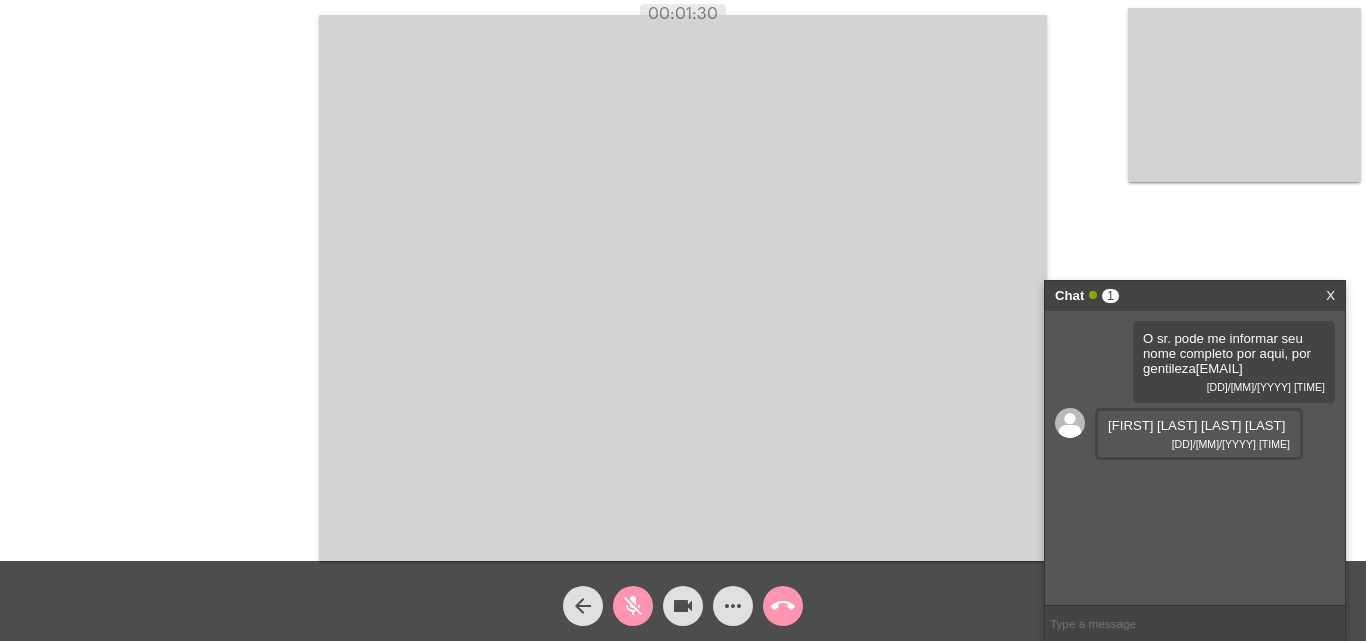 click on "mic_off" 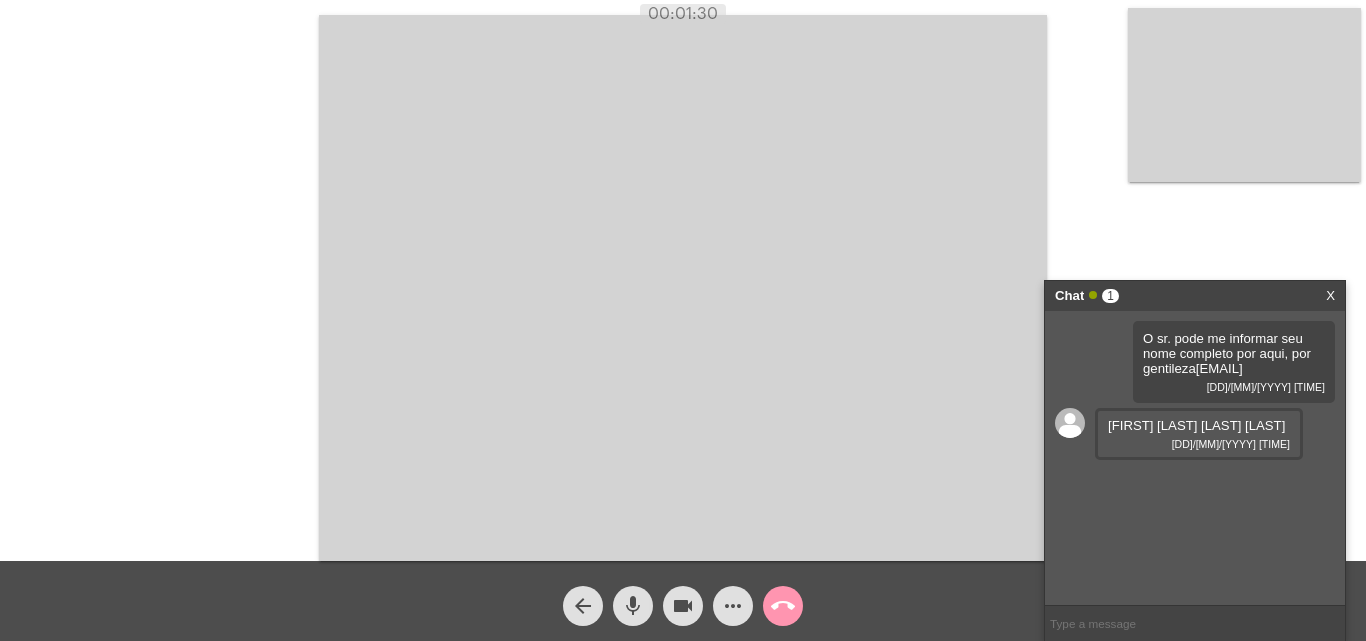 click on "mic" 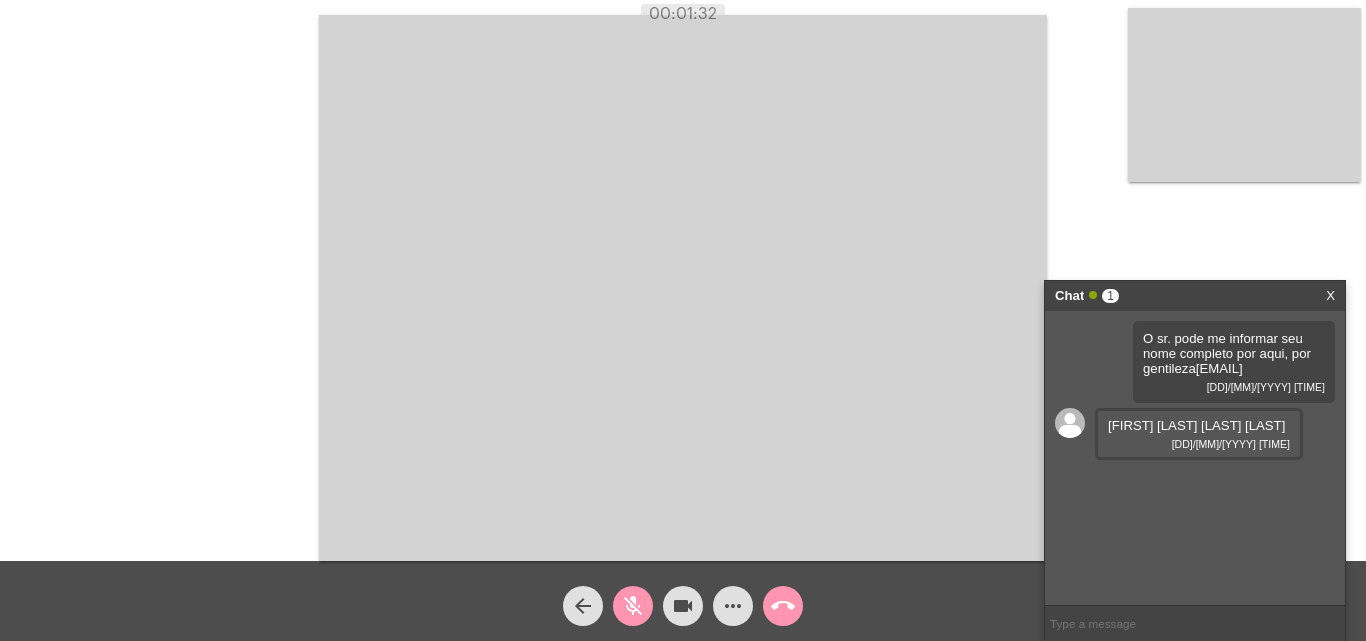 drag, startPoint x: 1112, startPoint y: 426, endPoint x: 1186, endPoint y: 426, distance: 74 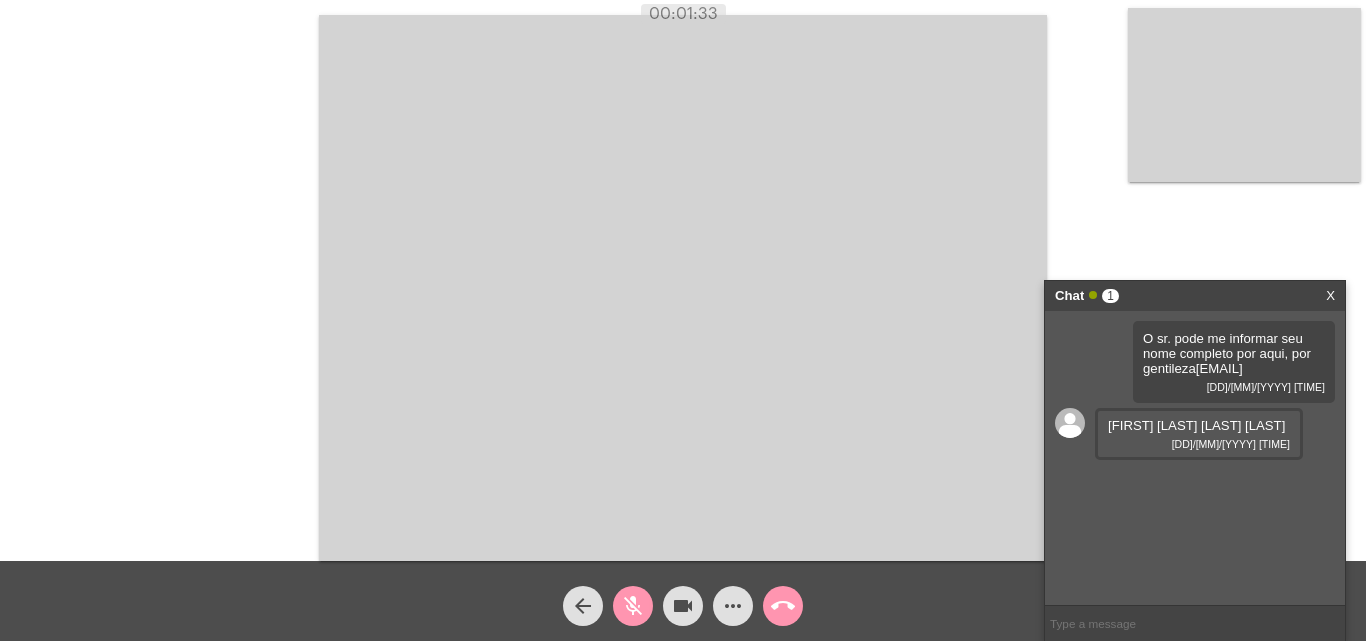copy on "Thiago Zanet" 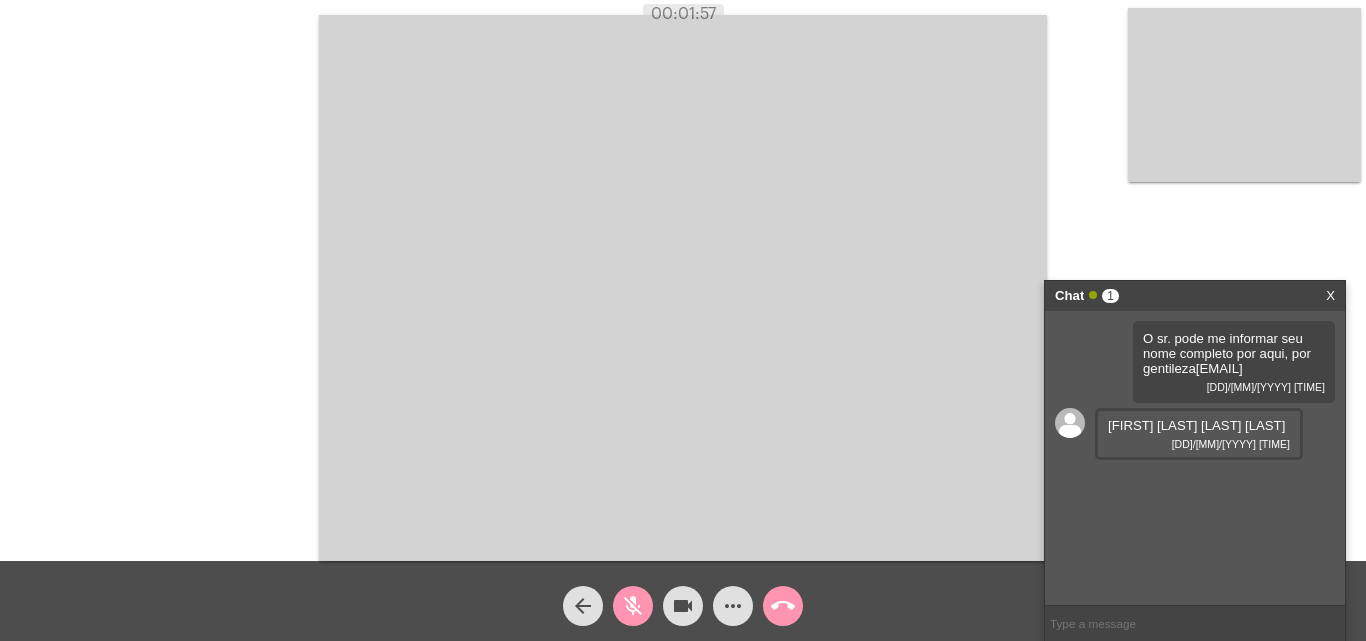 click on "mic_off" 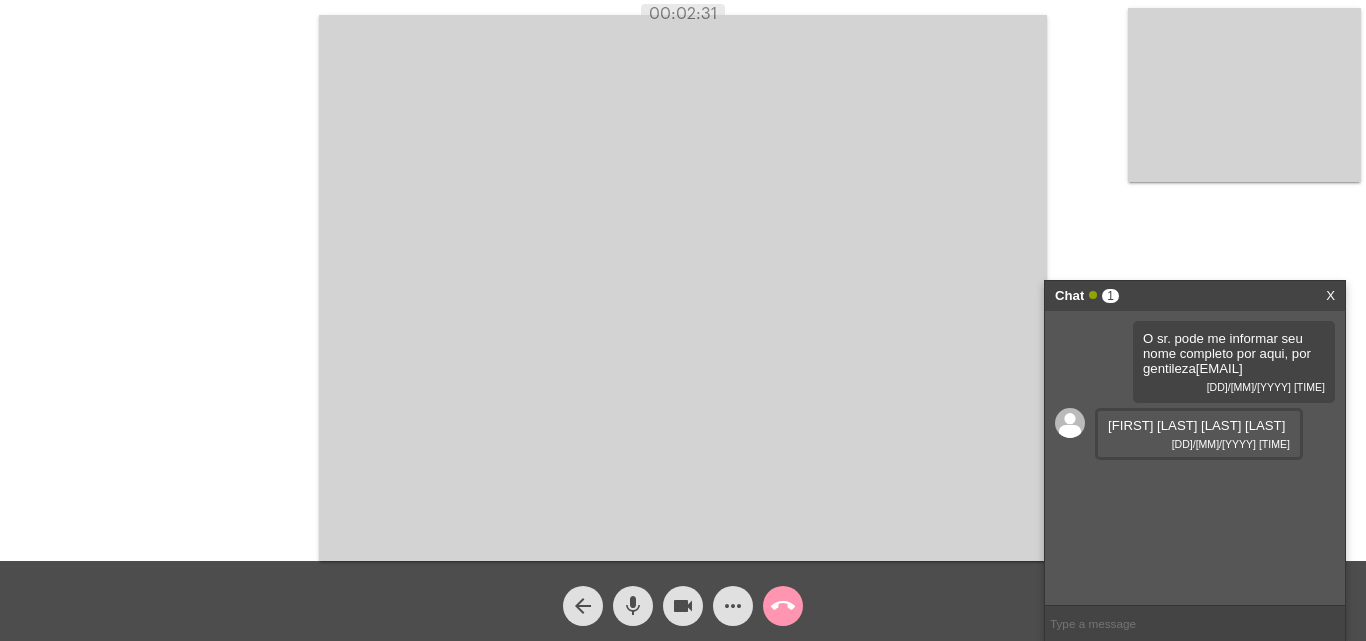 click on "X" at bounding box center (1330, 296) 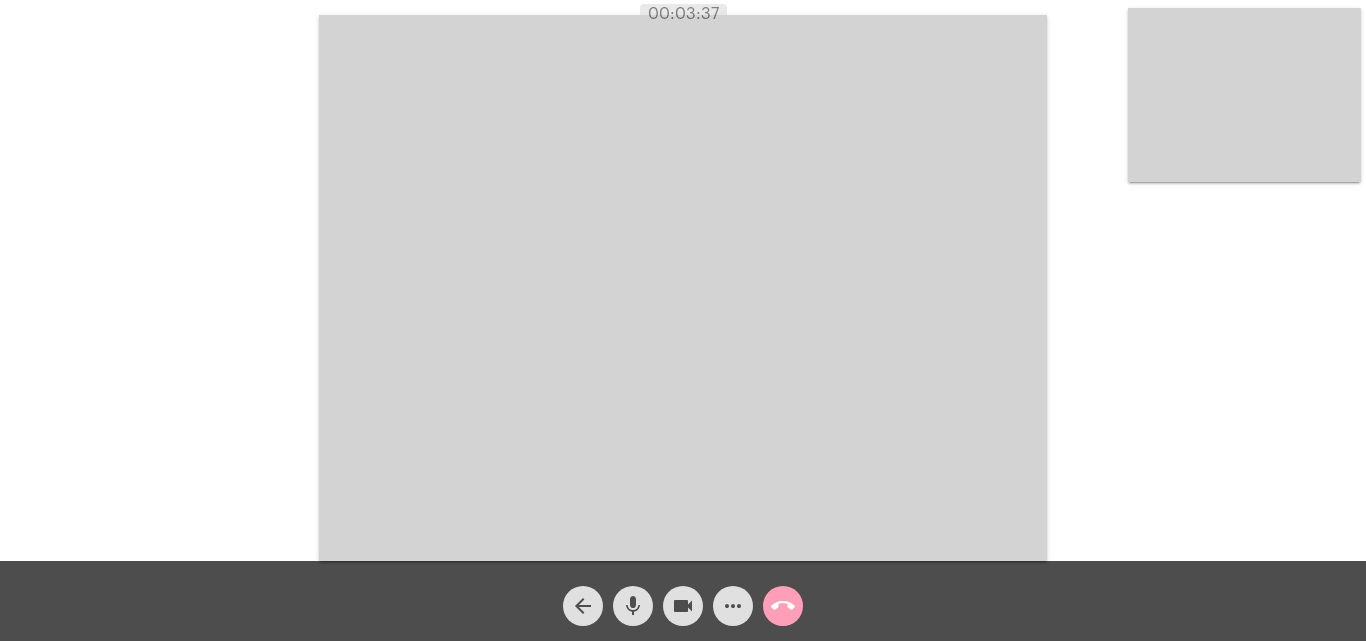 click on "call_end" 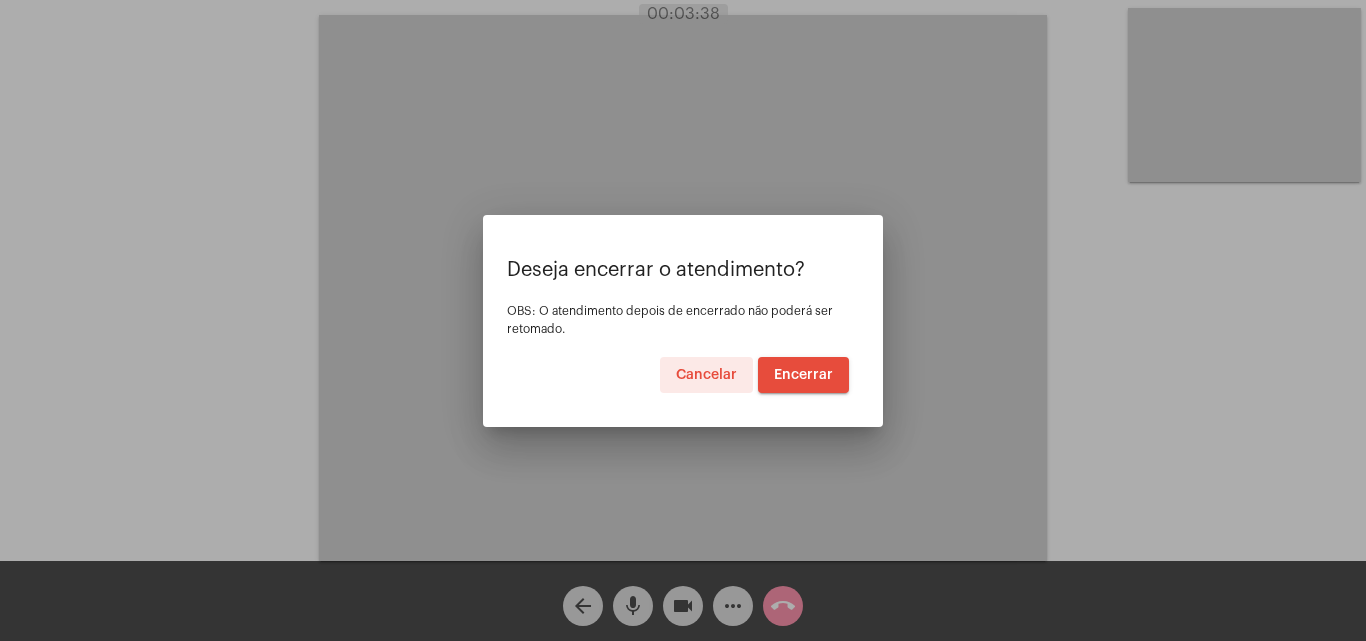 click on "Encerrar" at bounding box center (803, 375) 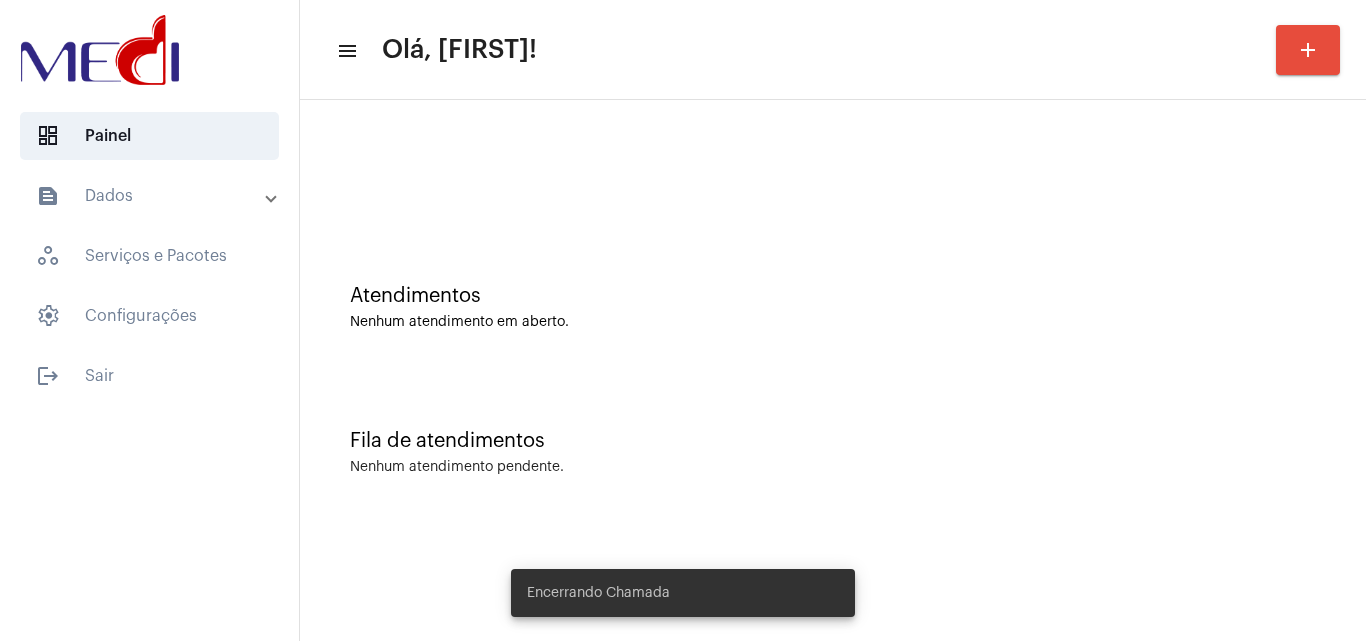click on "Atendimentos Nenhum atendimento em aberto." 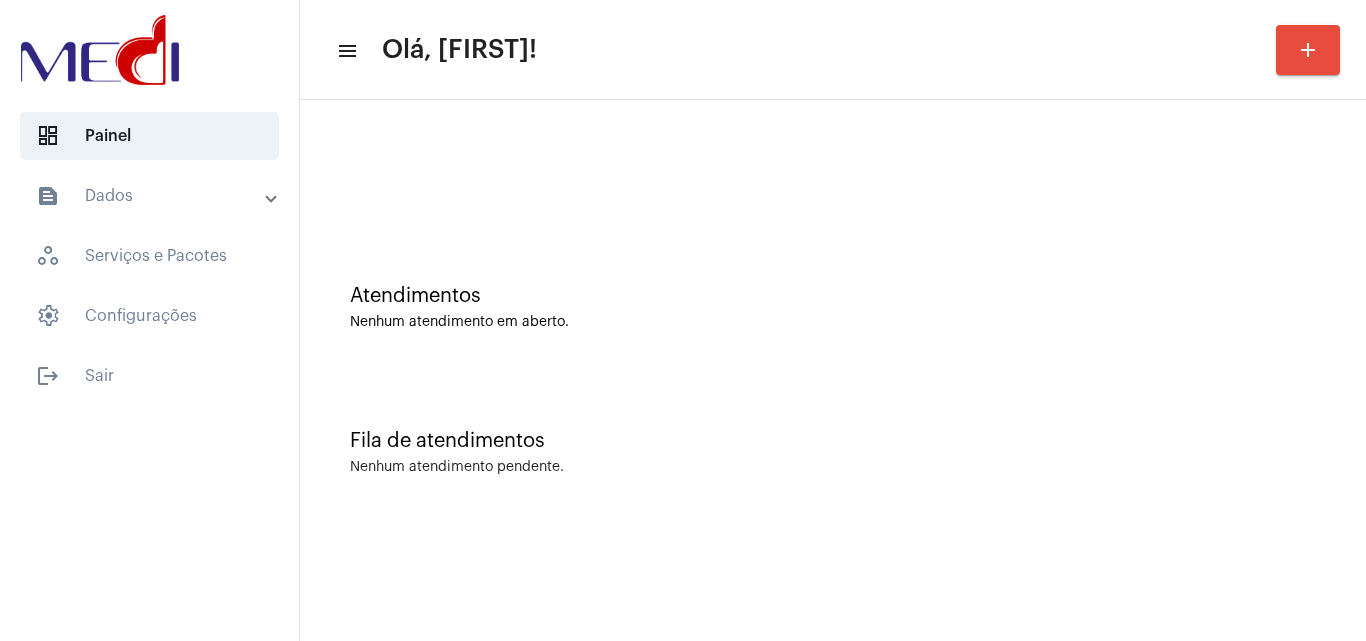 click on "Atendimentos Nenhum atendimento em aberto." 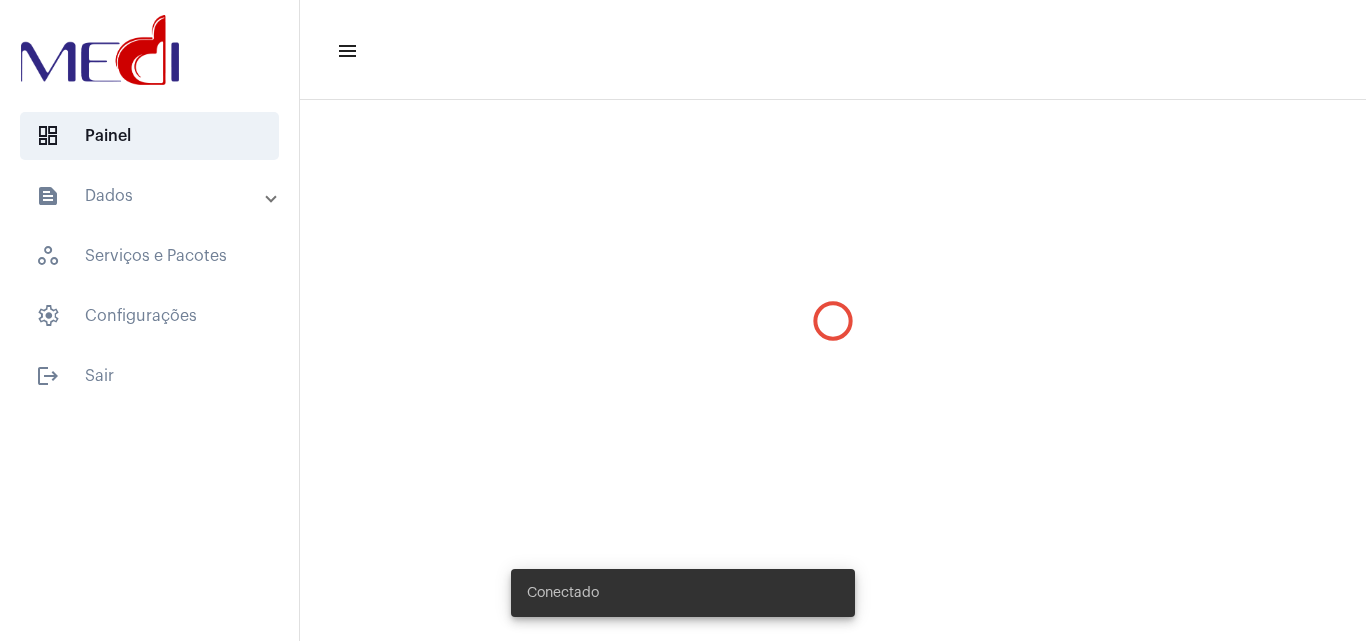 scroll, scrollTop: 0, scrollLeft: 0, axis: both 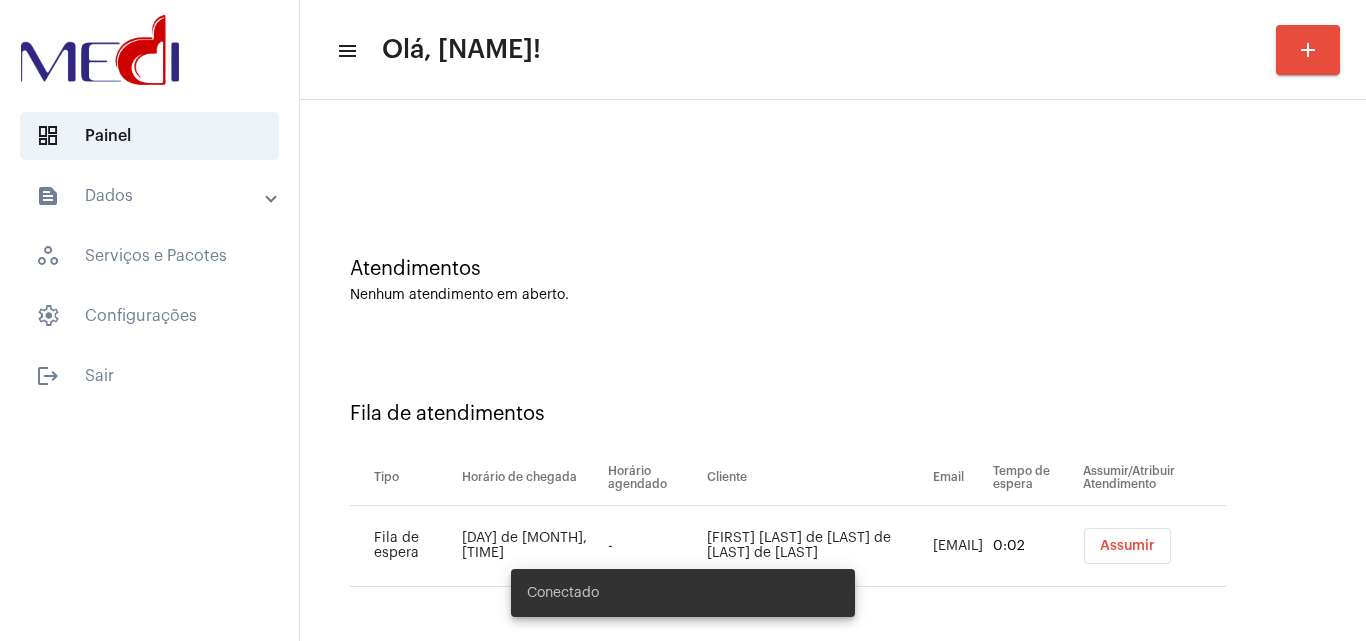 click on "Assumir" at bounding box center (1127, 546) 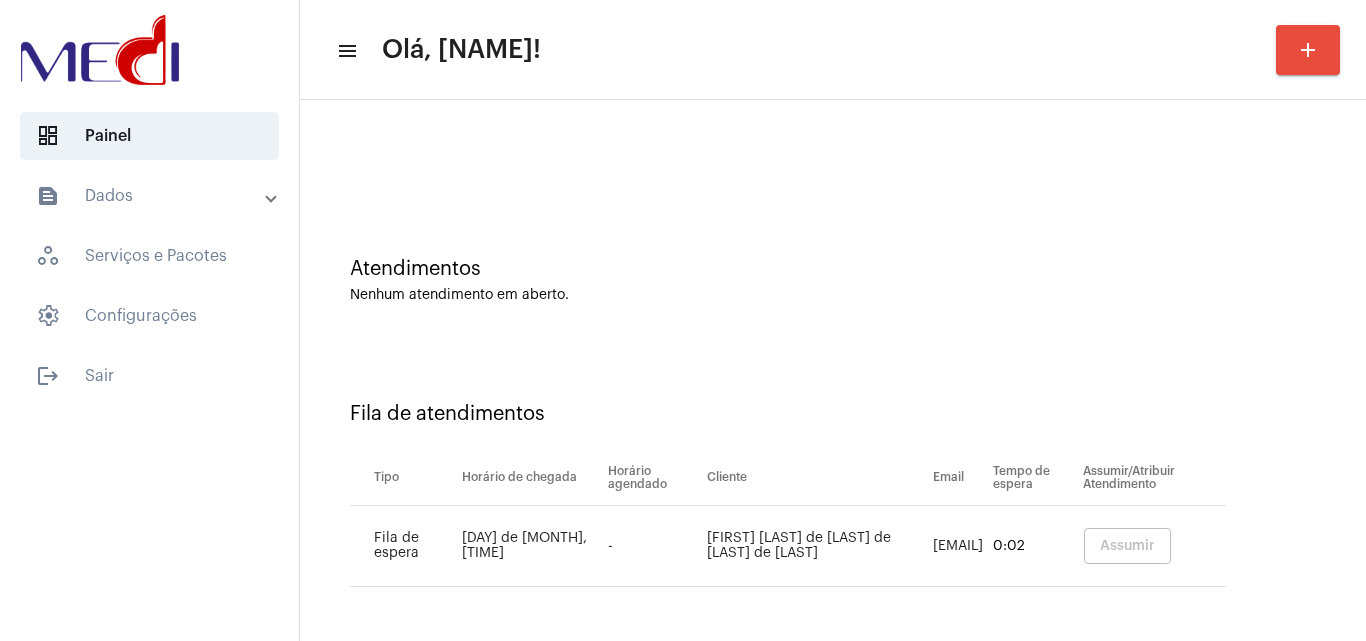 scroll, scrollTop: 0, scrollLeft: 0, axis: both 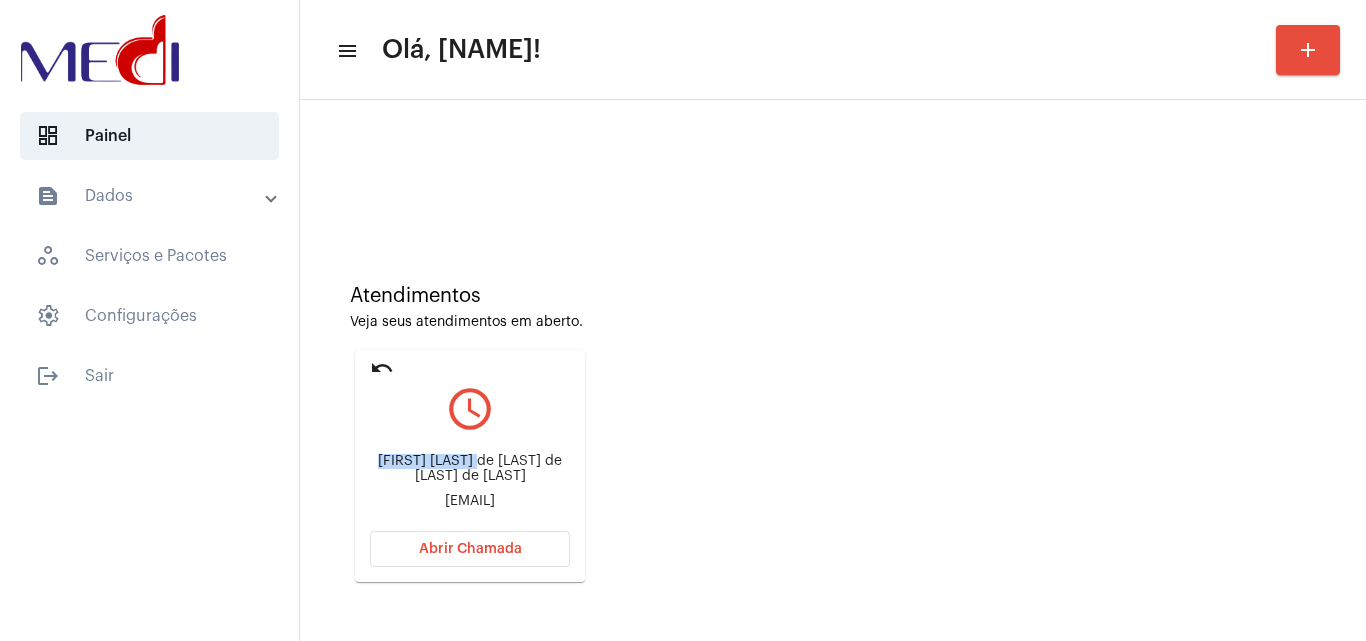 drag, startPoint x: 374, startPoint y: 457, endPoint x: 472, endPoint y: 466, distance: 98.4124 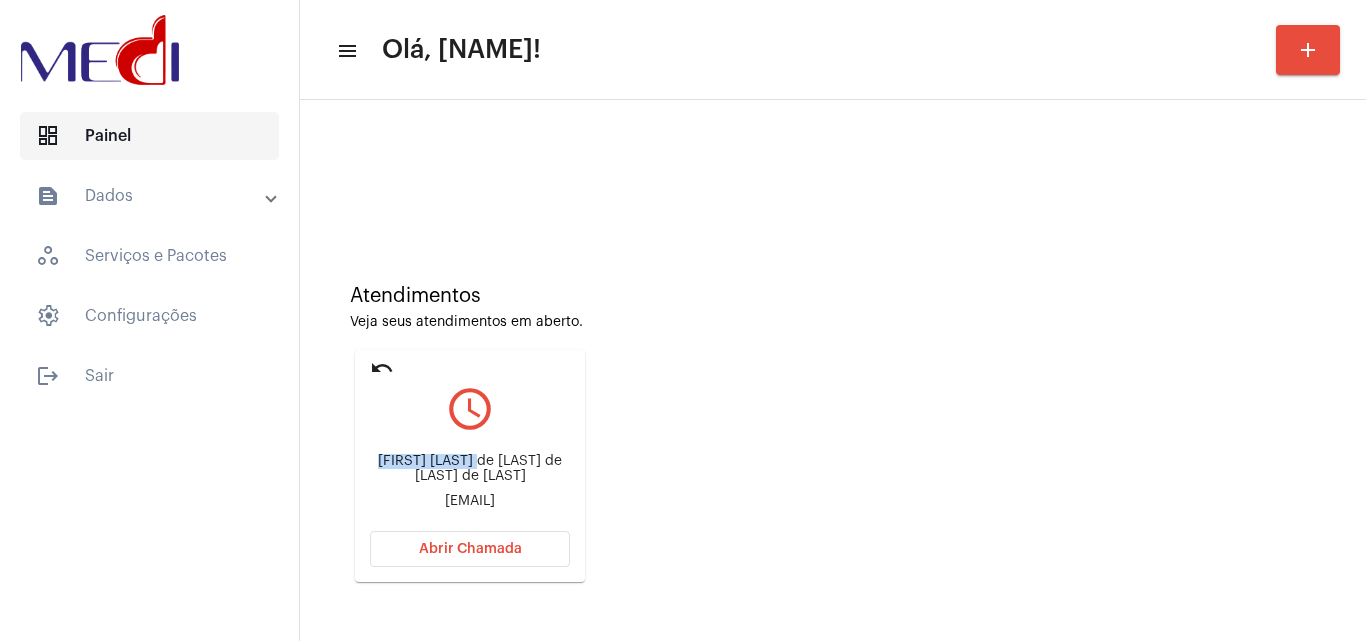 copy on "Alessandra ferr" 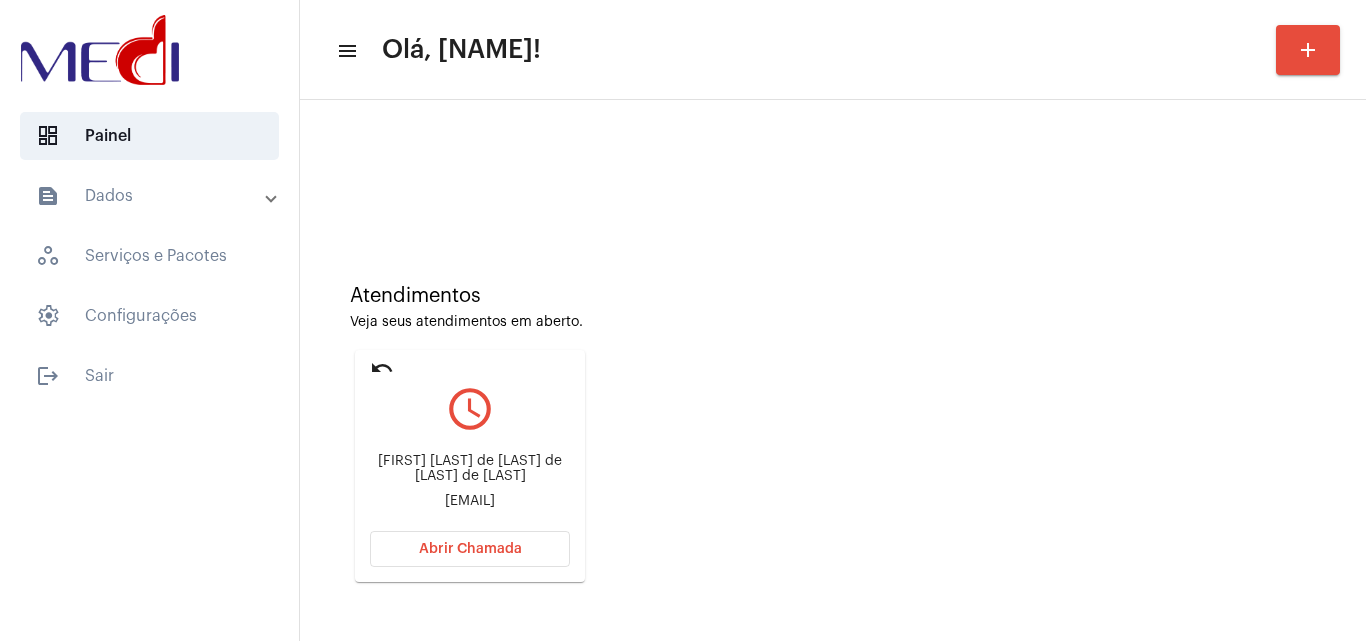 drag, startPoint x: 671, startPoint y: 460, endPoint x: 443, endPoint y: 478, distance: 228.70943 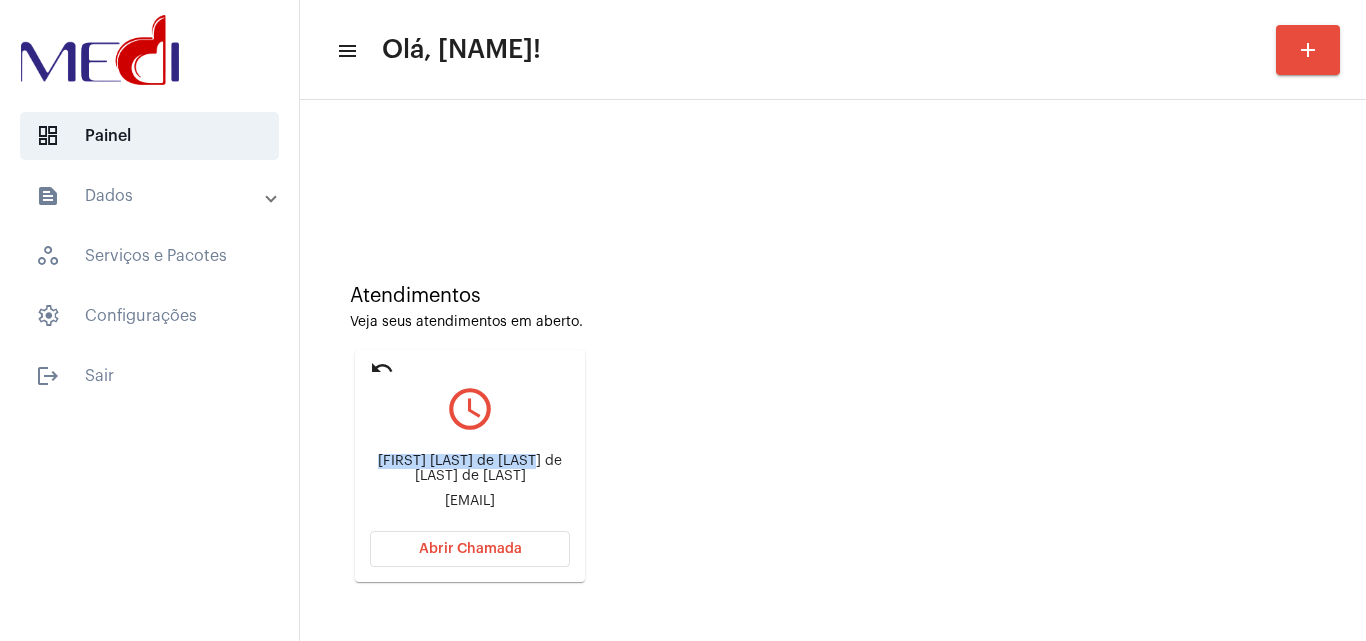 drag, startPoint x: 430, startPoint y: 460, endPoint x: 518, endPoint y: 457, distance: 88.051125 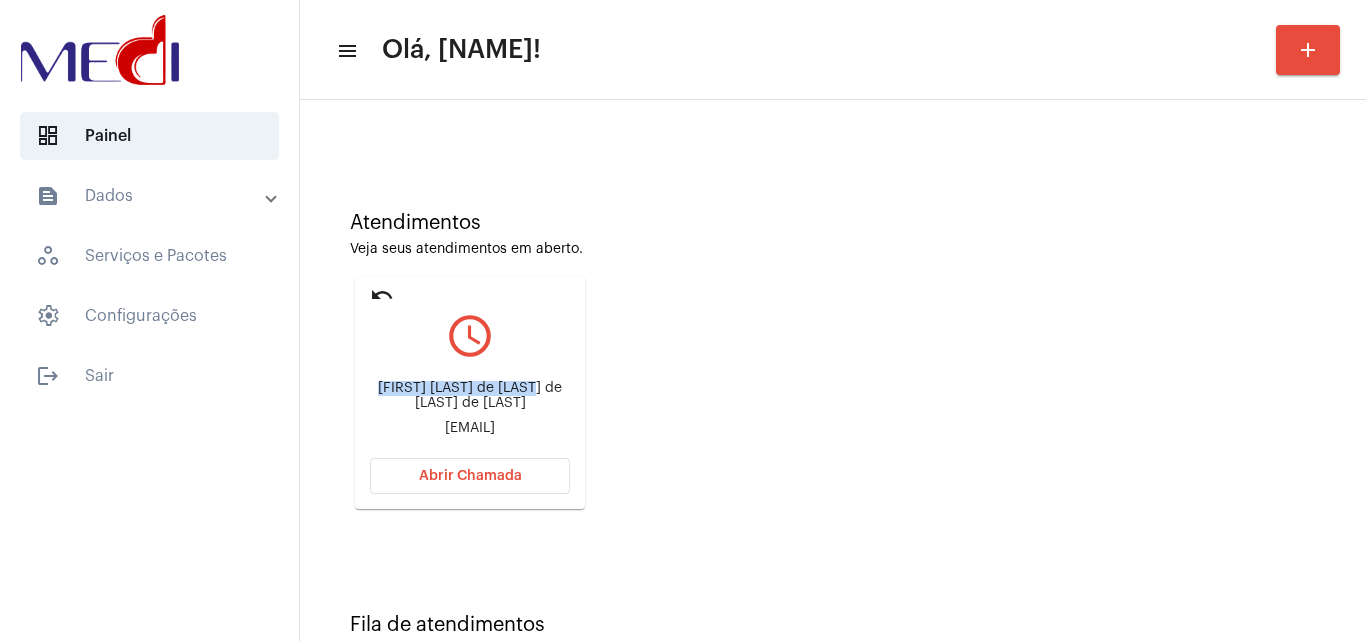scroll, scrollTop: 141, scrollLeft: 0, axis: vertical 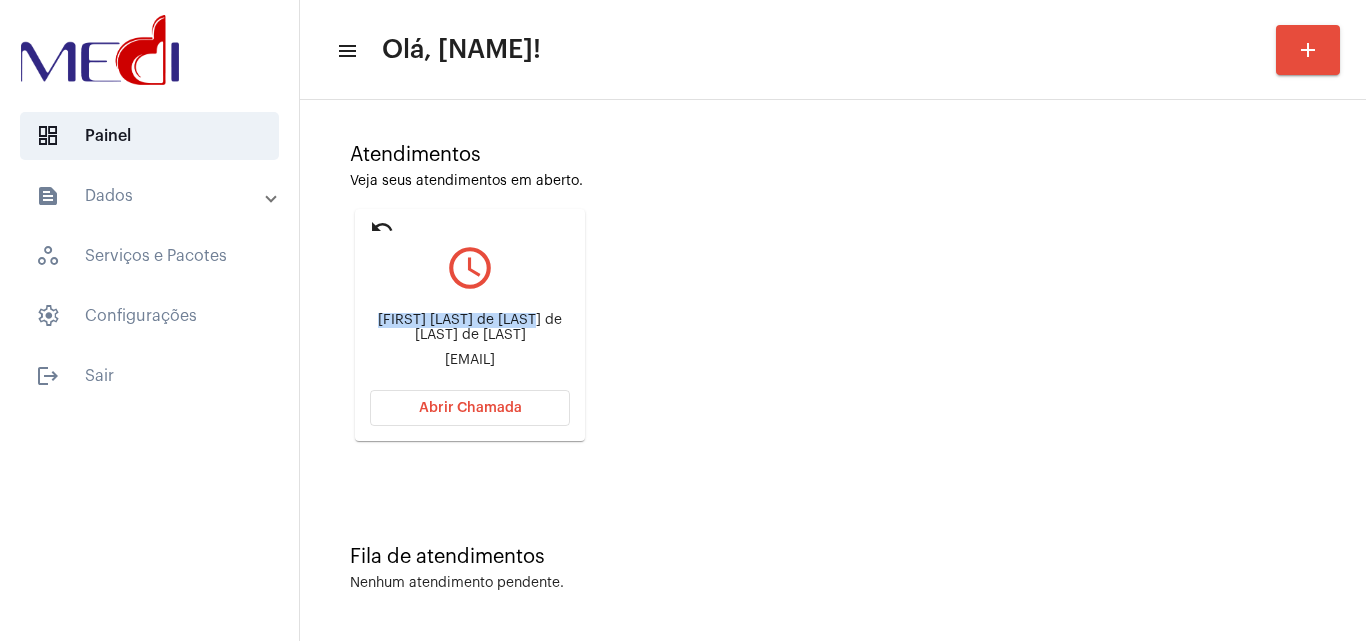 click on "Abrir Chamada" 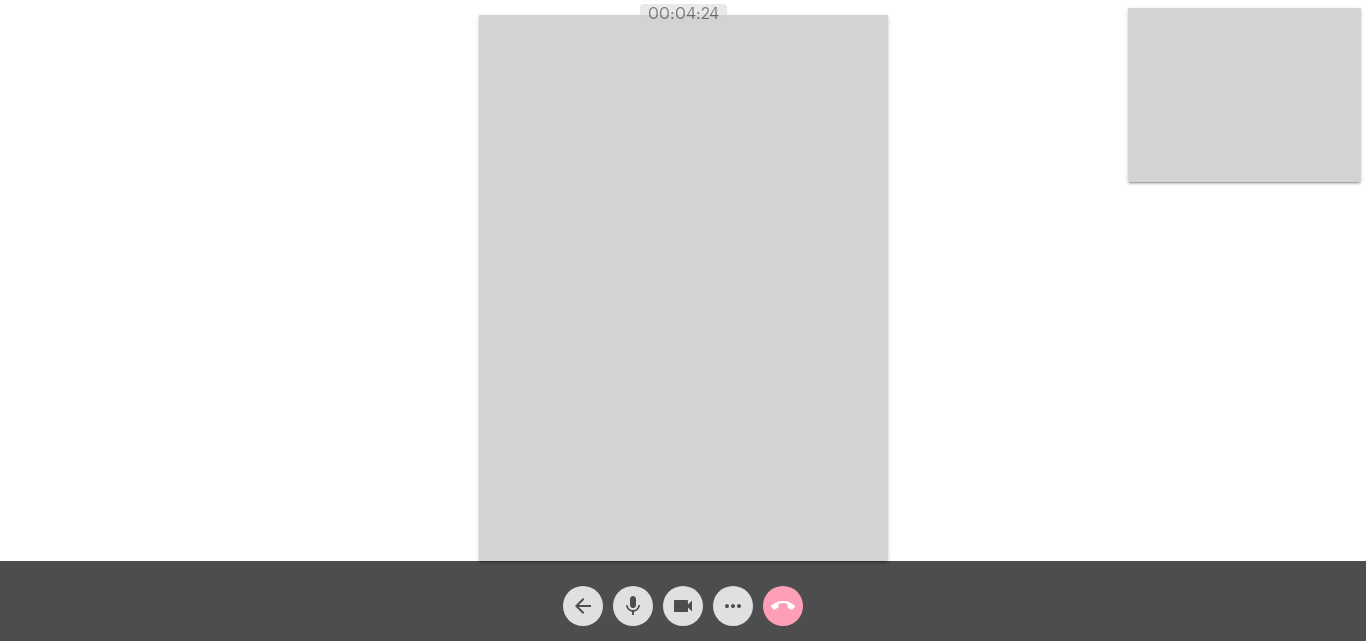 click on "call_end" 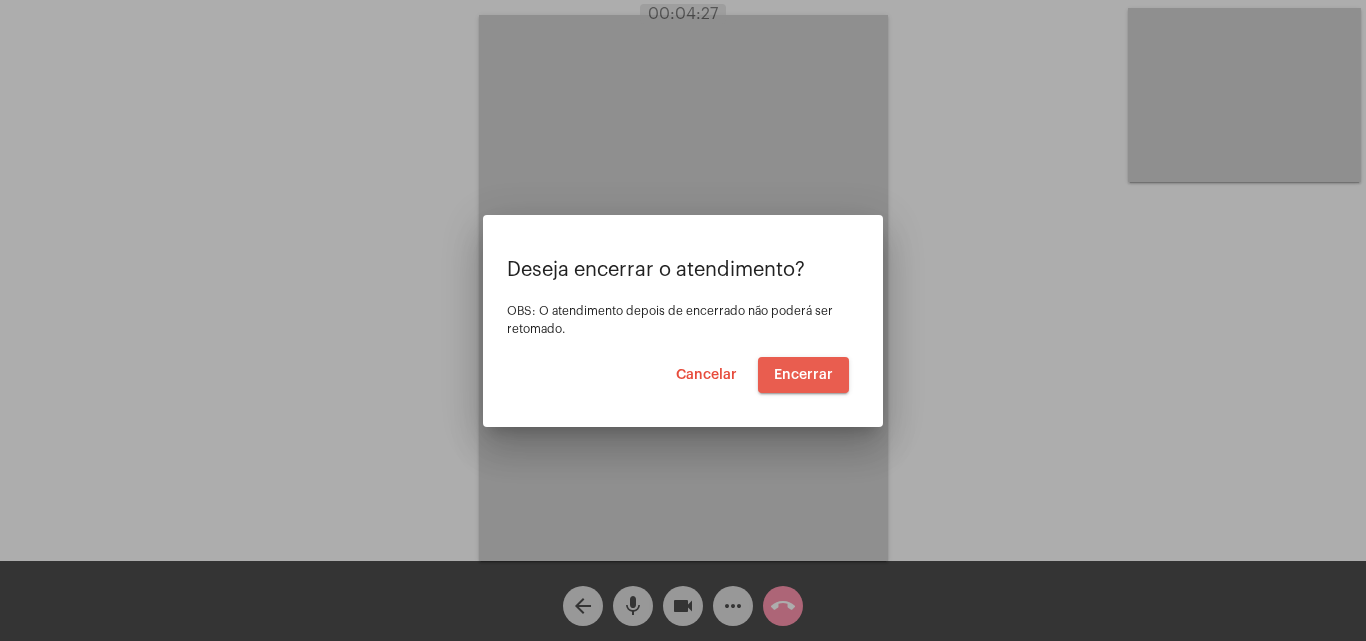click on "Encerrar" at bounding box center (803, 375) 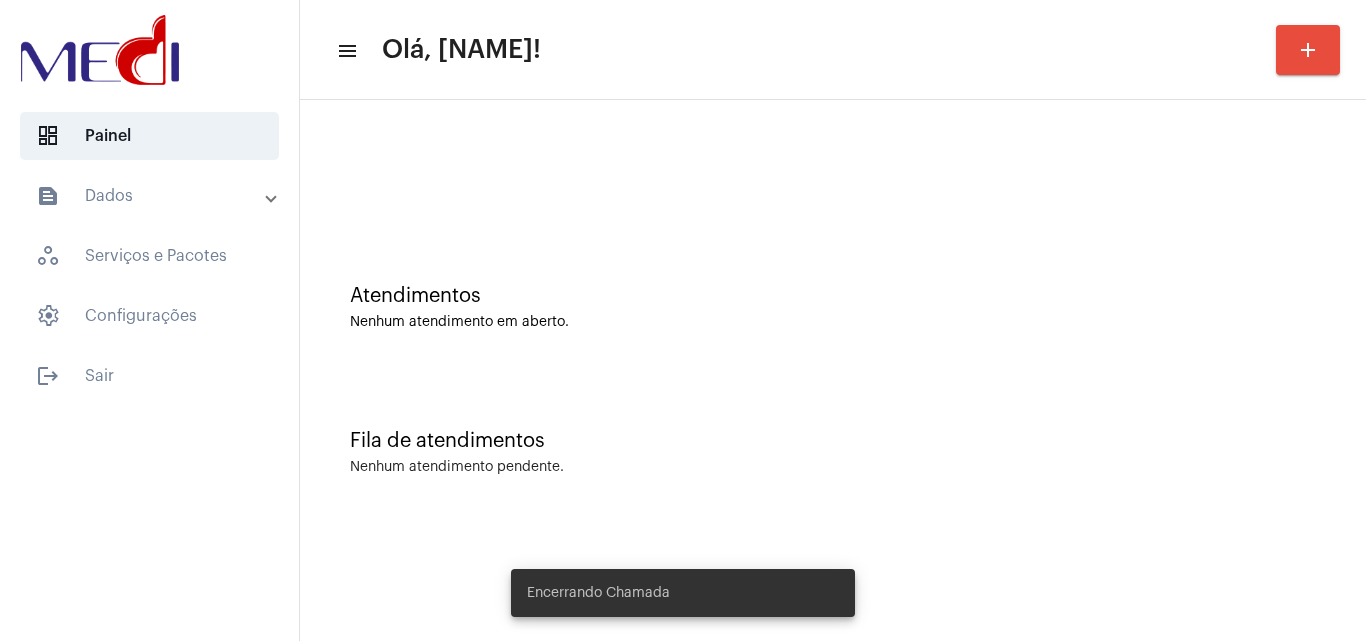 click on "Fila de atendimentos Nenhum atendimento pendente." 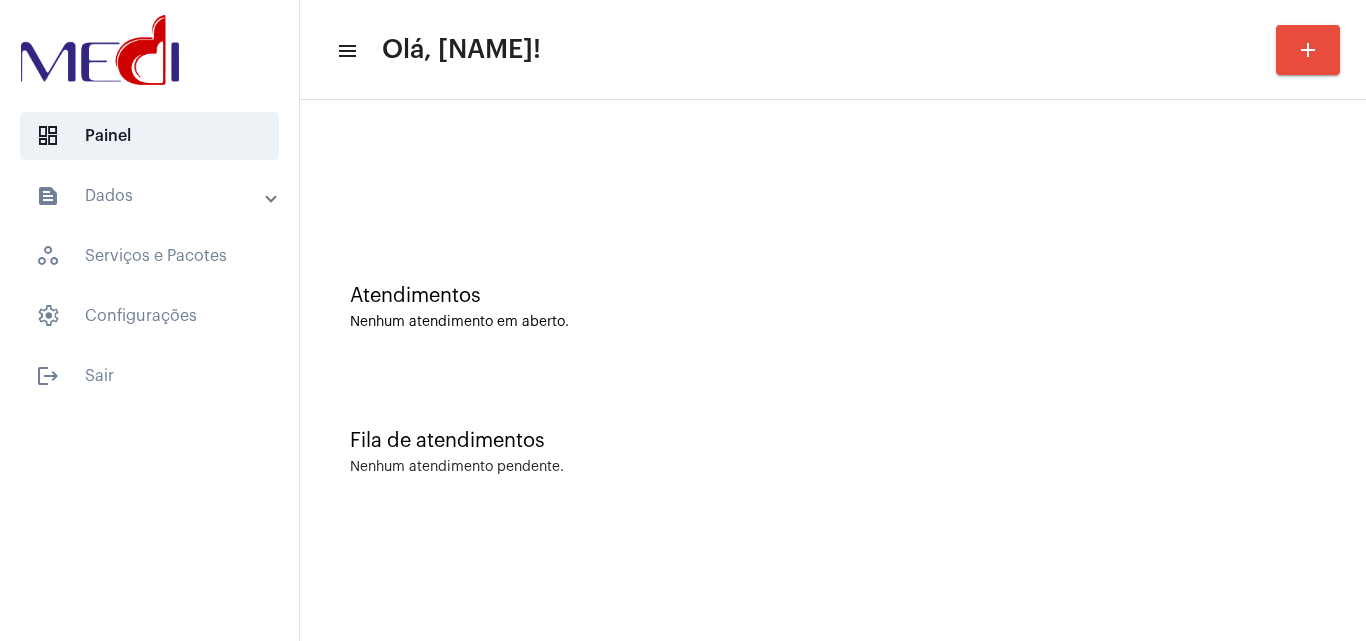 click on "Nenhum atendimento em aberto." 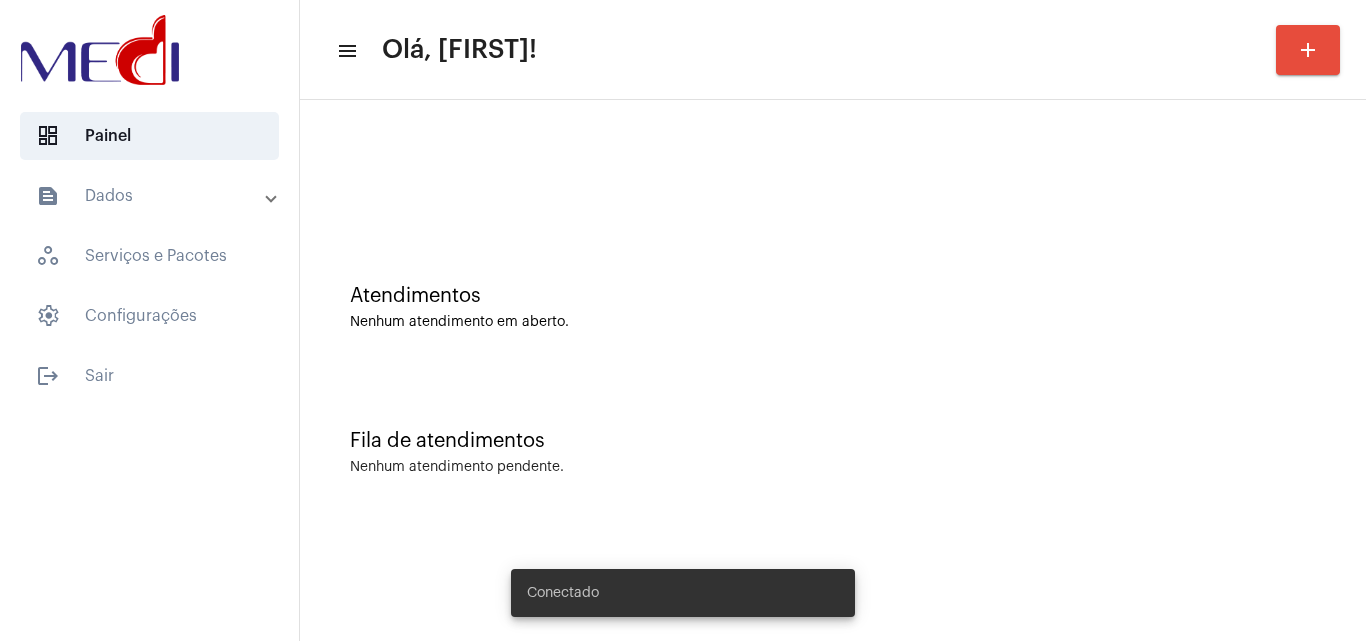 scroll, scrollTop: 0, scrollLeft: 0, axis: both 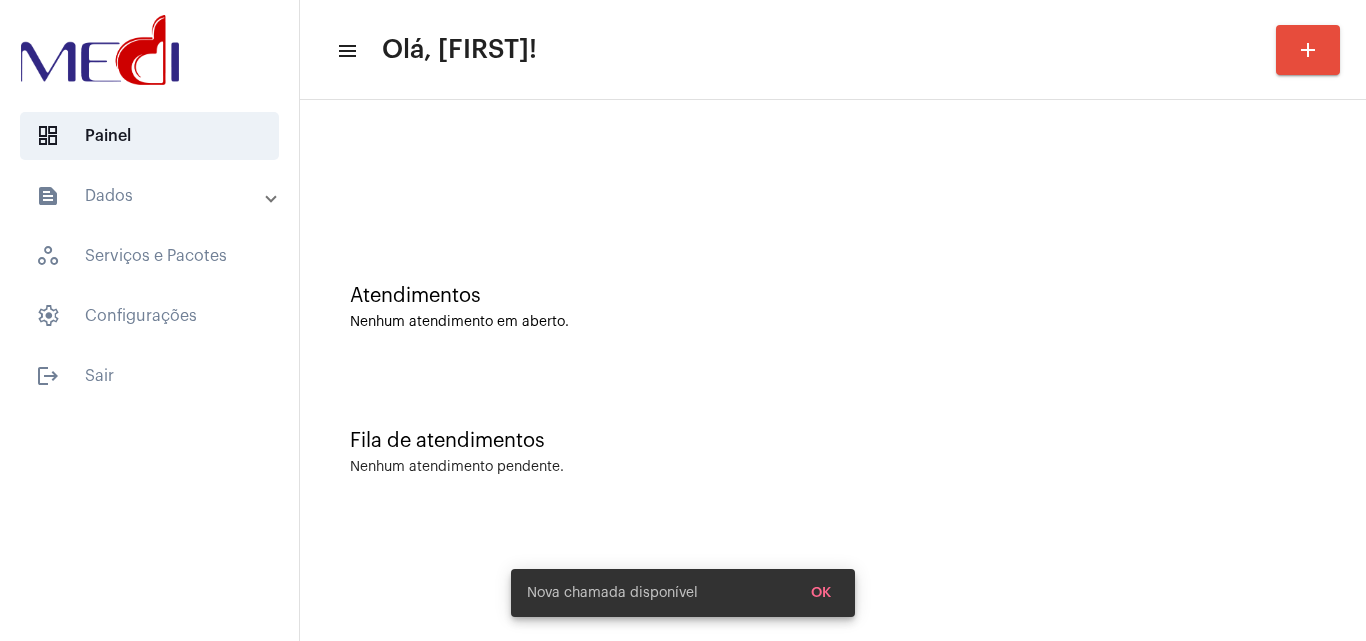 click 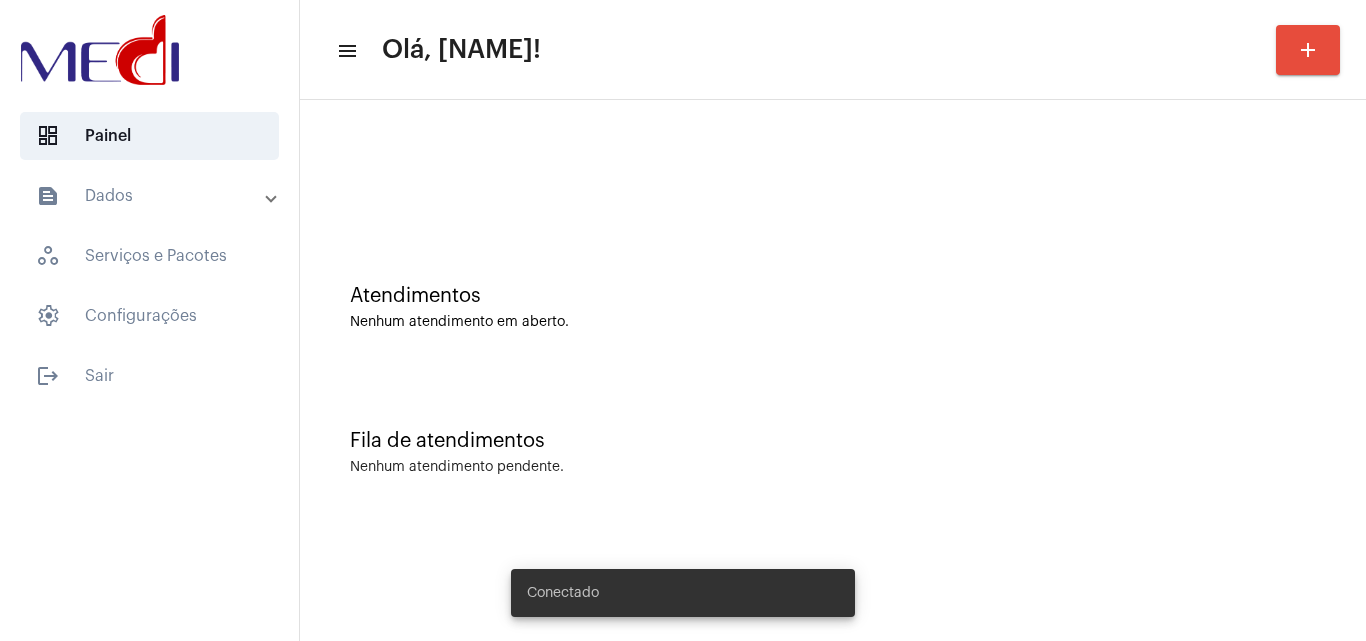 scroll, scrollTop: 0, scrollLeft: 0, axis: both 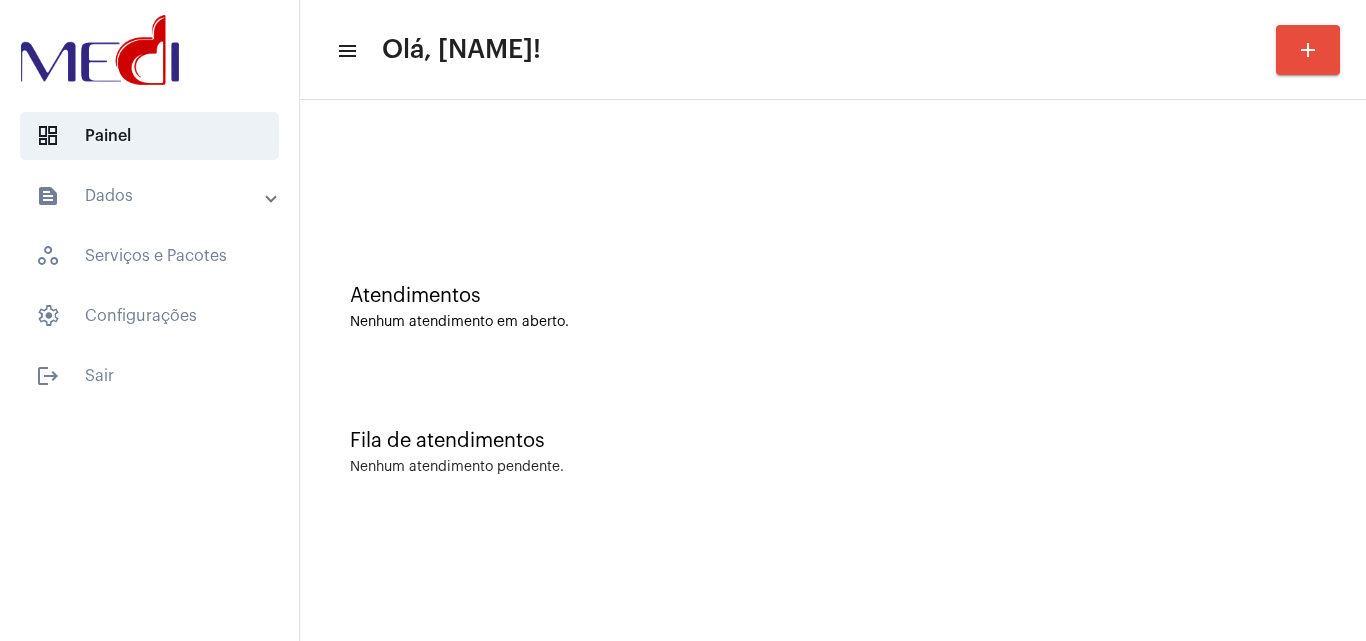click on "Atendimentos Nenhum atendimento em aberto." 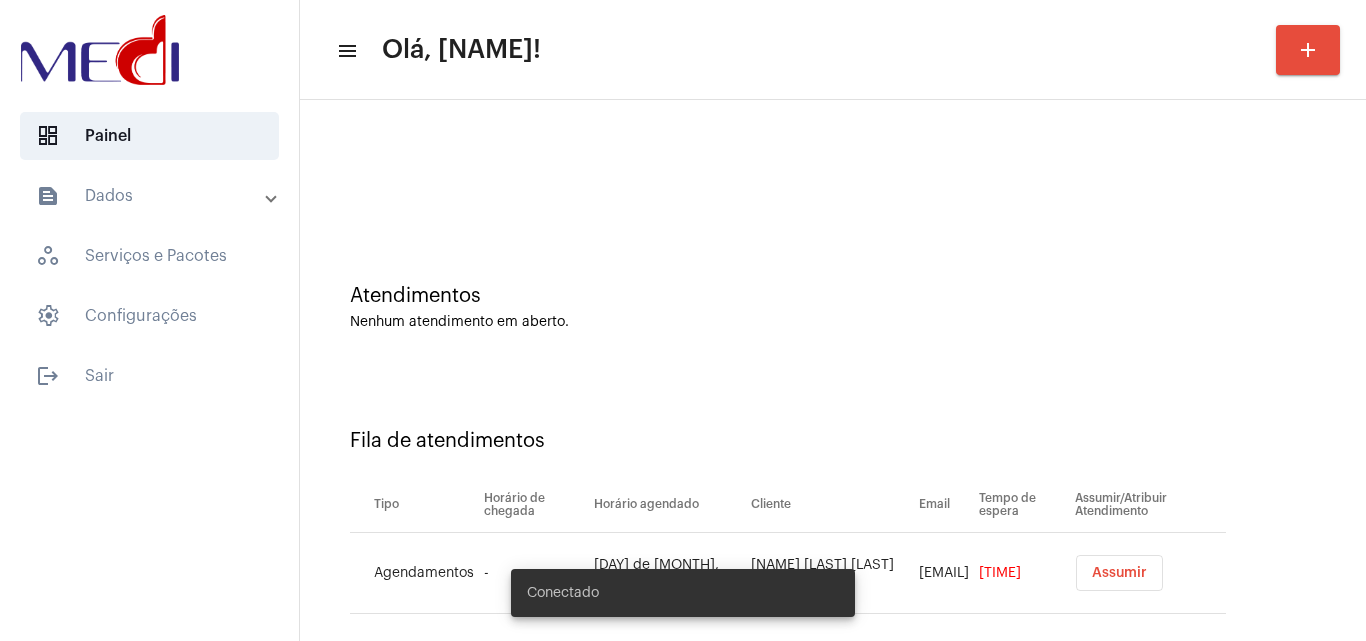 scroll, scrollTop: 0, scrollLeft: 0, axis: both 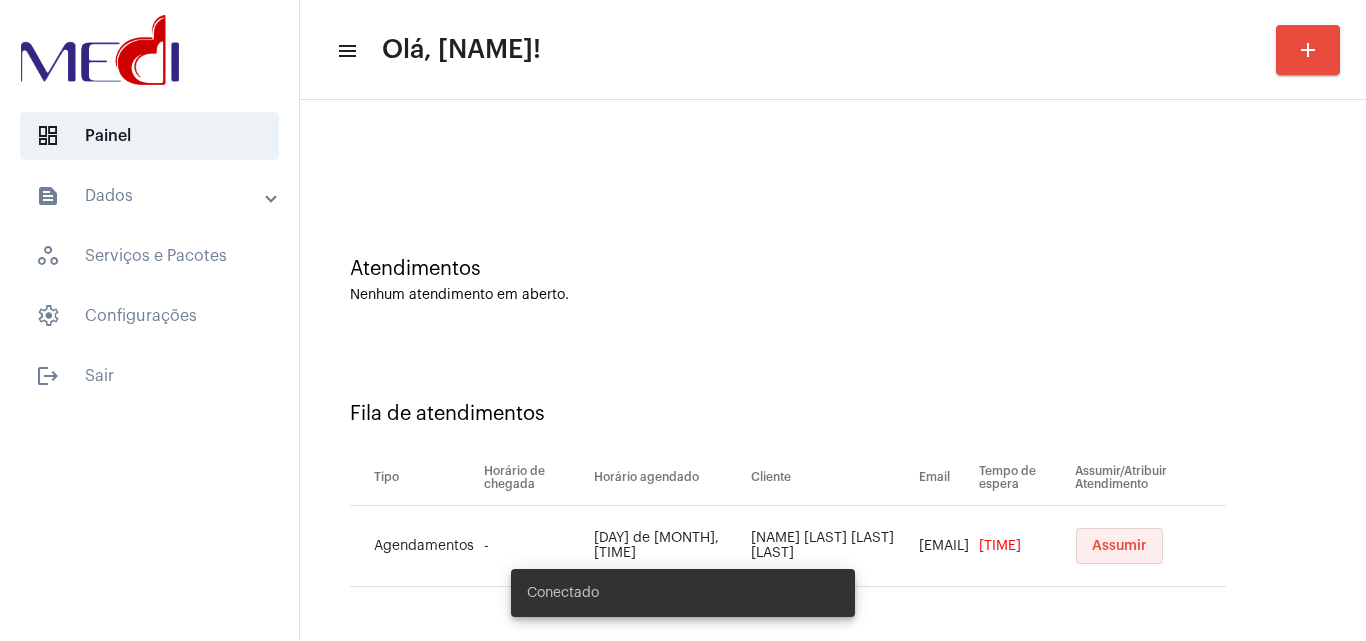 click on "Assumir" at bounding box center [1119, 546] 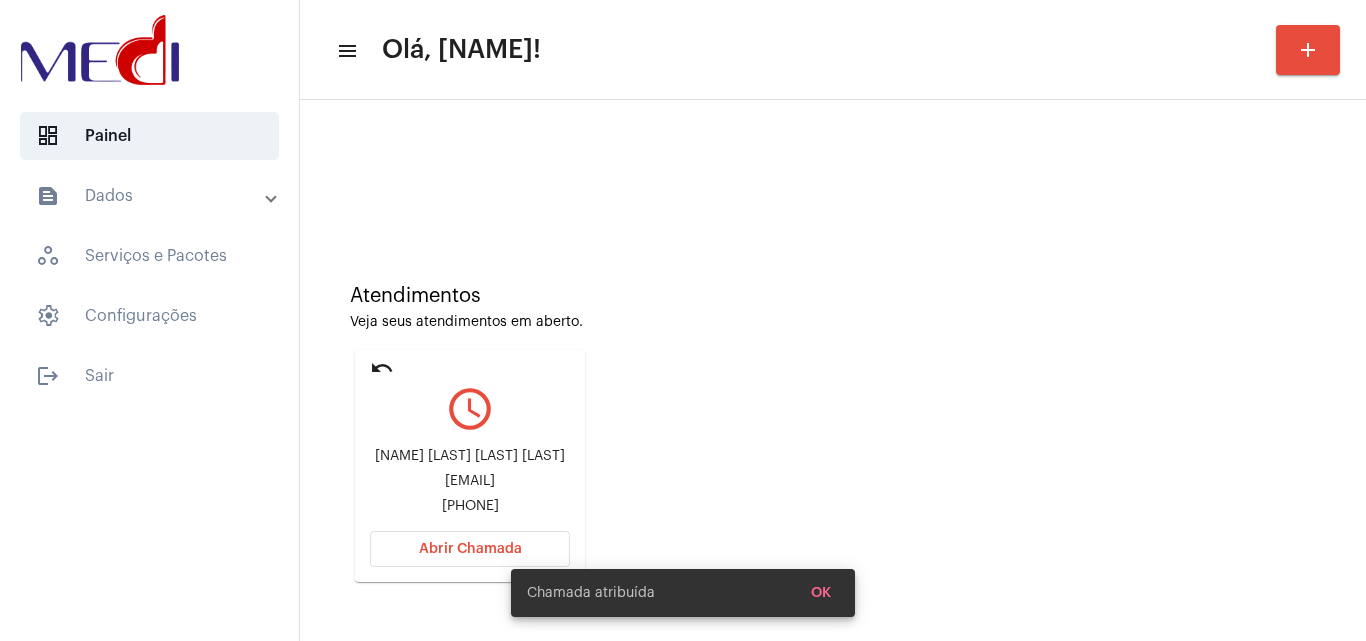 scroll, scrollTop: 141, scrollLeft: 0, axis: vertical 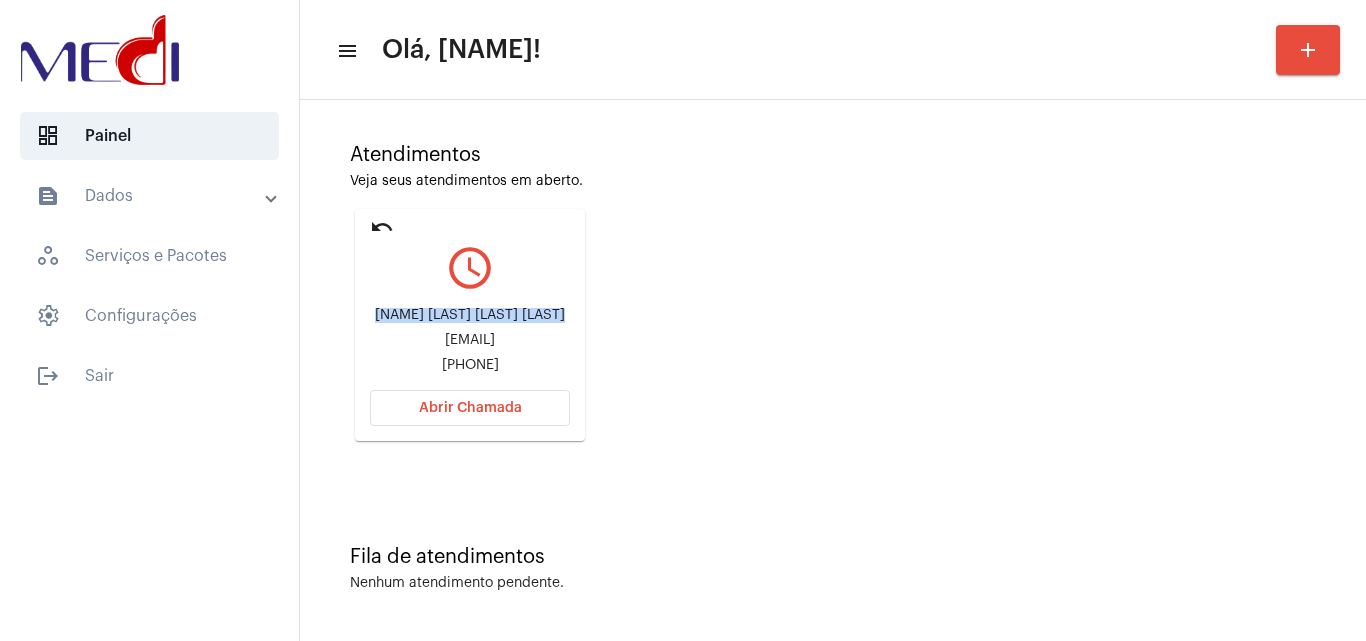 drag, startPoint x: 389, startPoint y: 302, endPoint x: 478, endPoint y: 316, distance: 90.0944 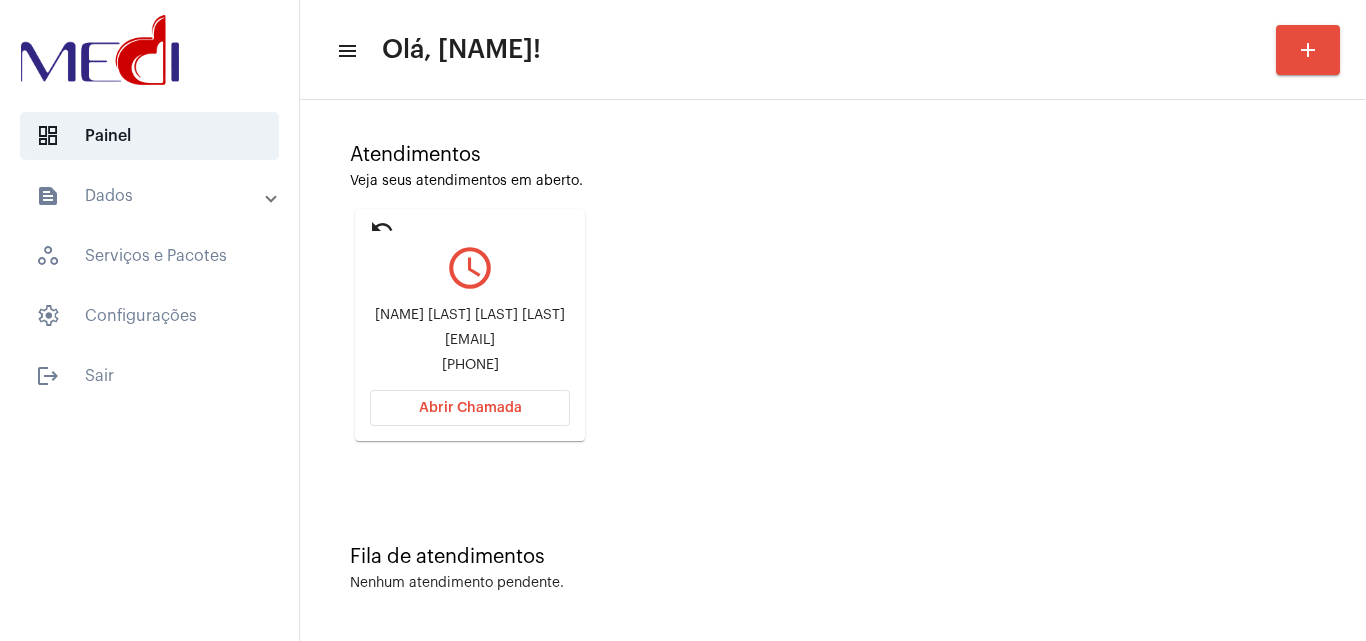 click on "Atendimentos Veja seus atendimentos em aberto. undo query_builder [NAME] [LAST] [LAST] [EMAIL] [PHONE] Abrir Chamada" 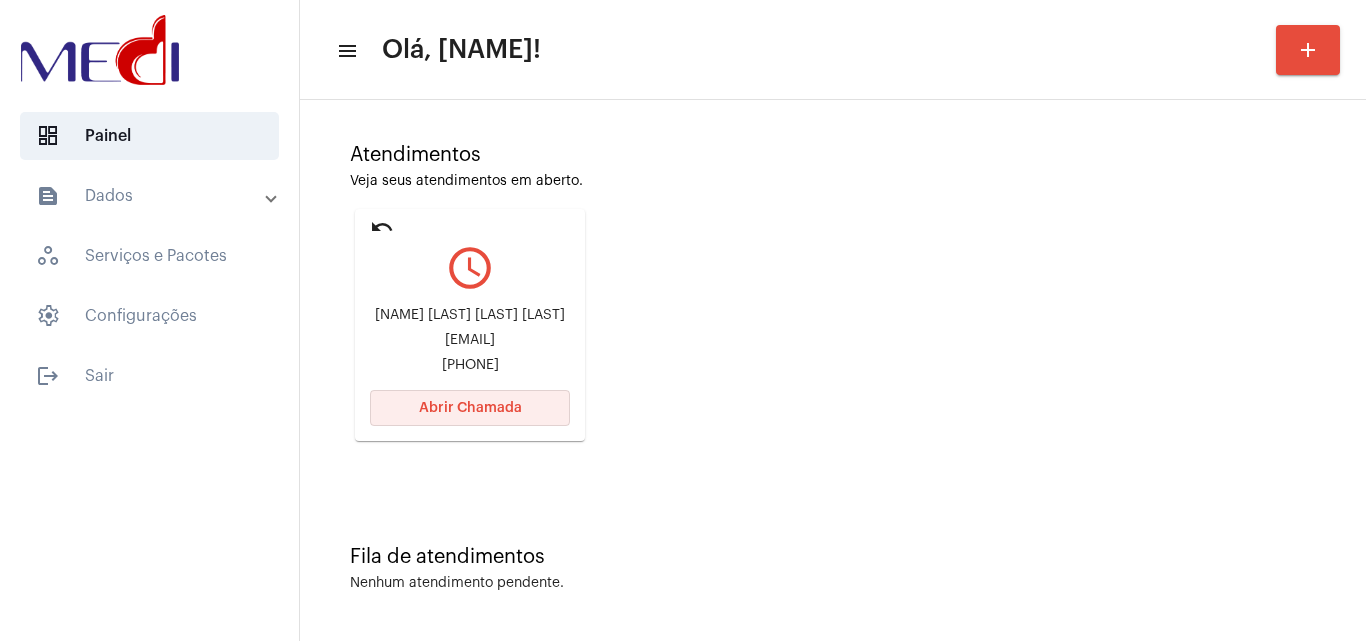 click on "Abrir Chamada" 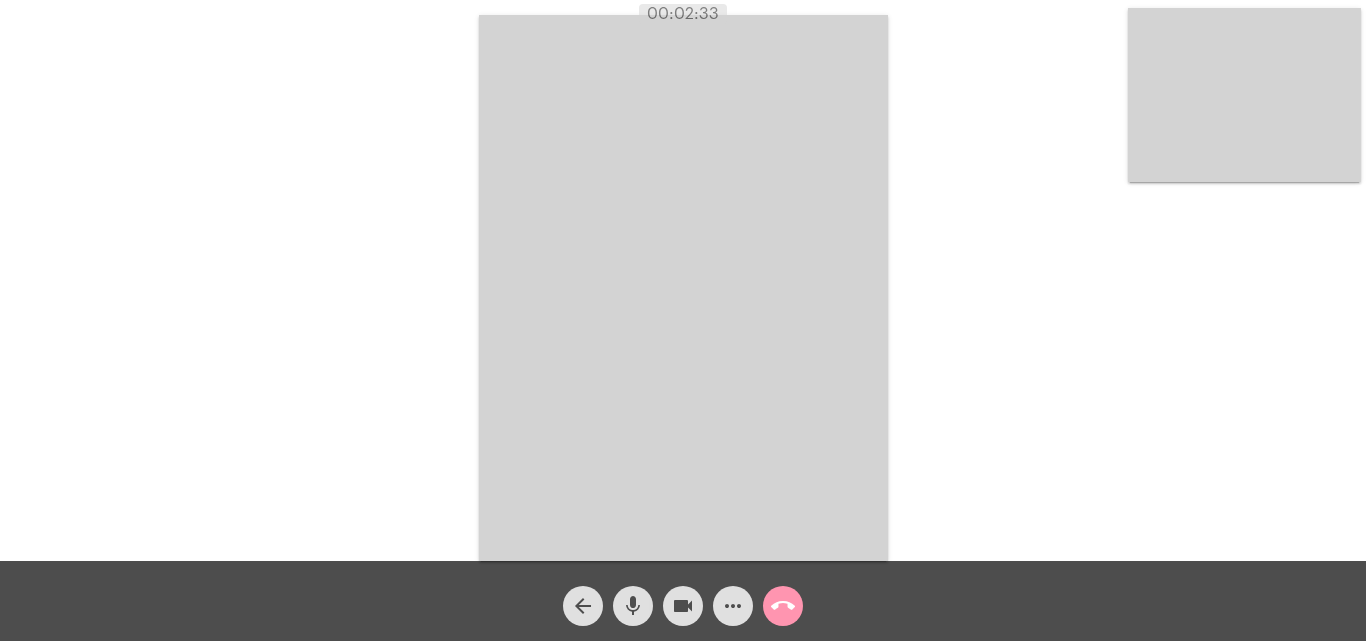 click on "call_end" 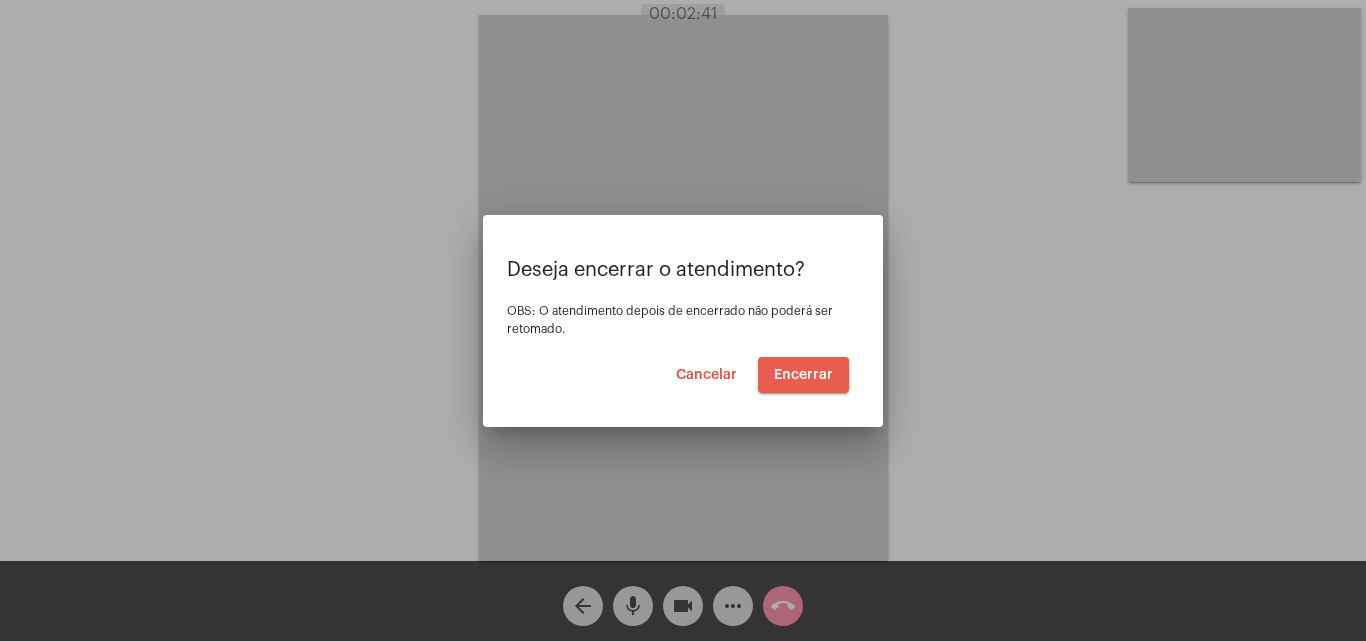 click on "Encerrar" at bounding box center [803, 375] 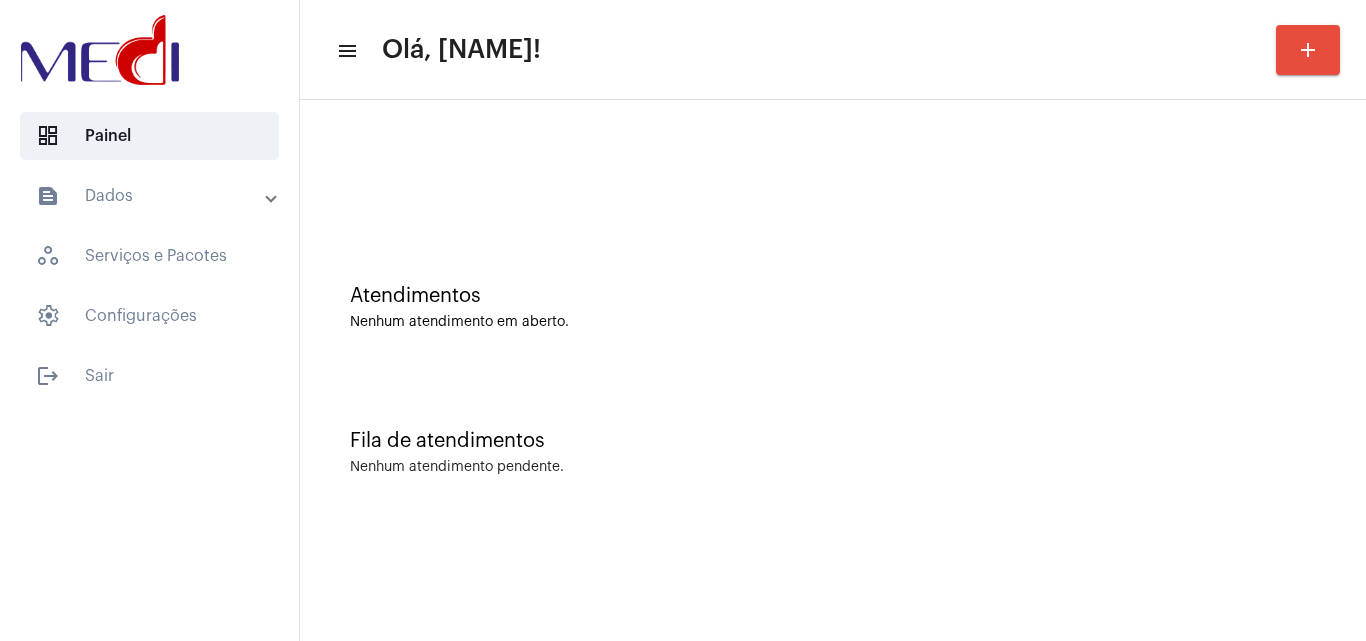 click 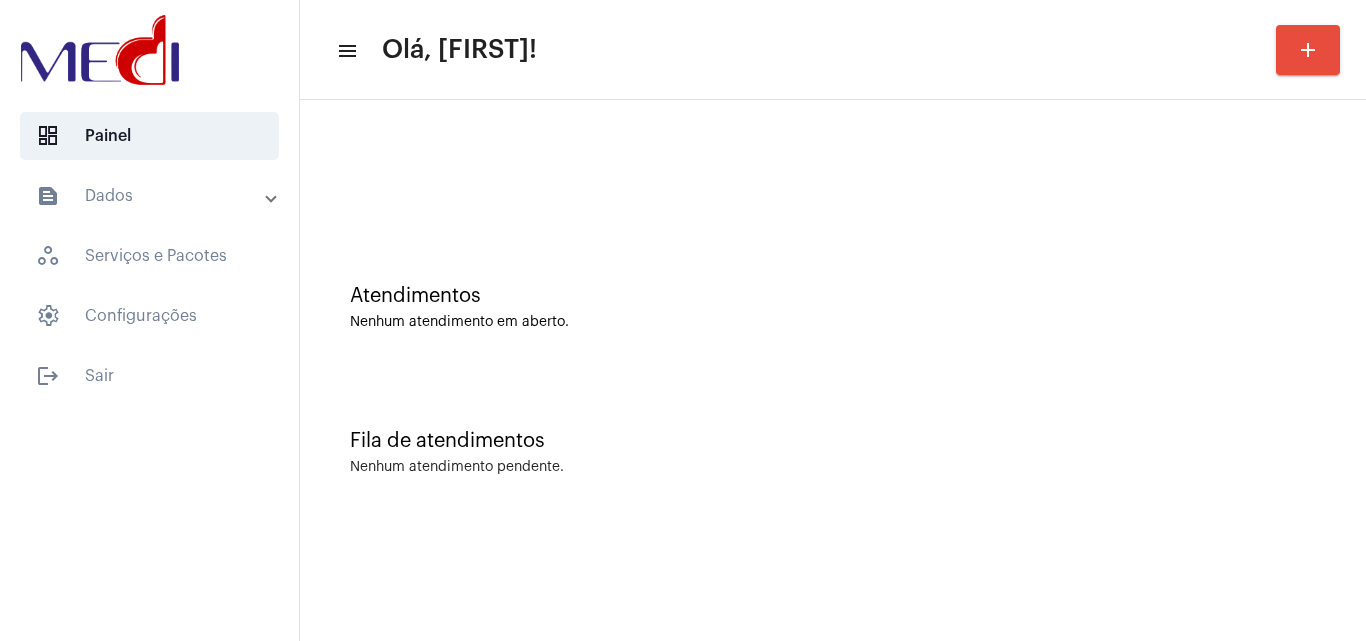 scroll, scrollTop: 0, scrollLeft: 0, axis: both 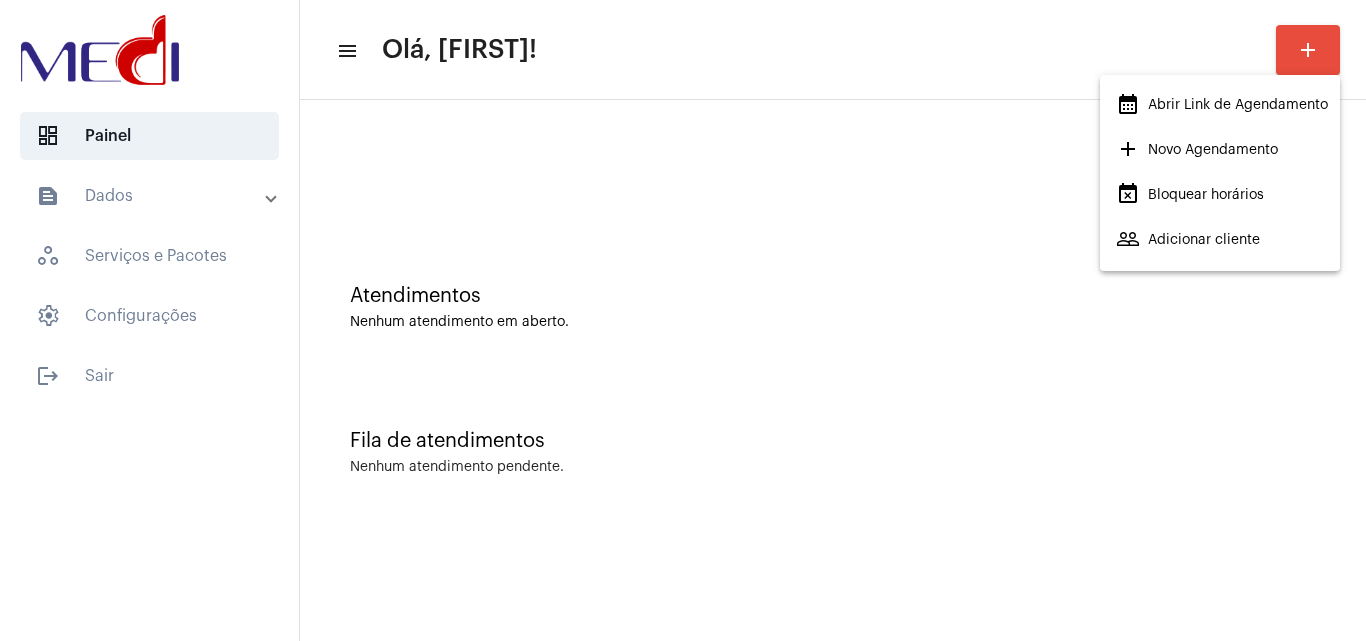 click on "calendar_month_outlined Abrir Link de Agendamento" at bounding box center [1222, 105] 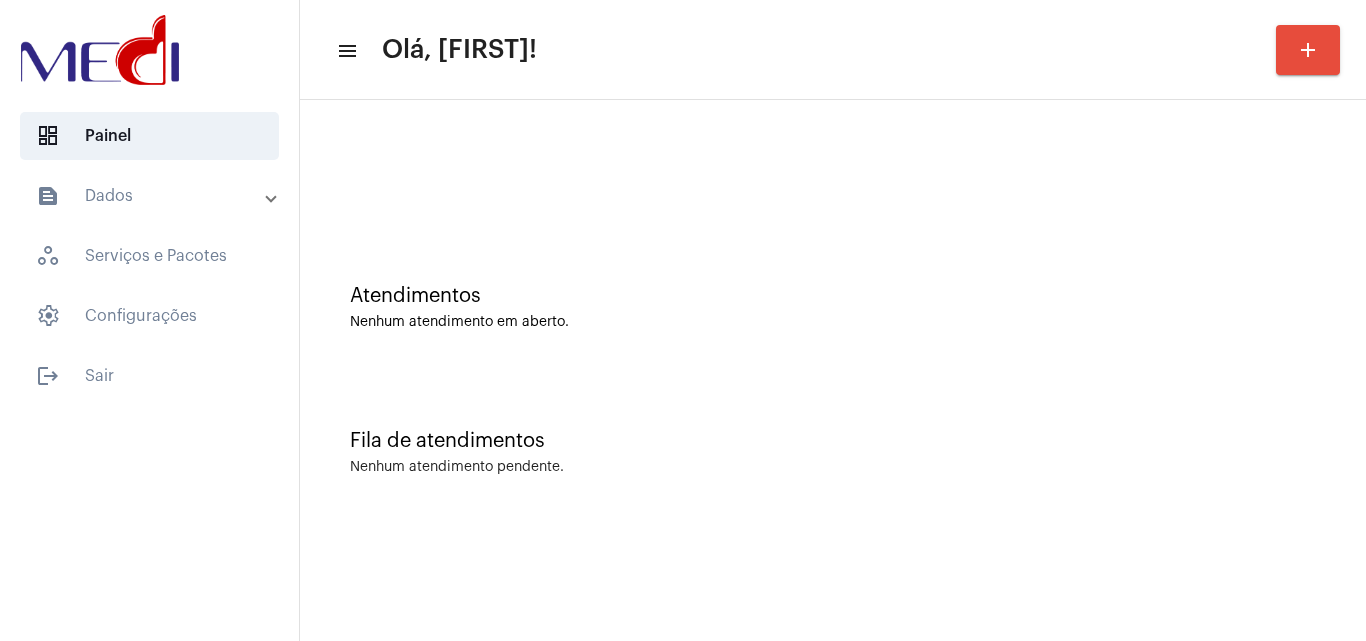 click on "Atendimentos" 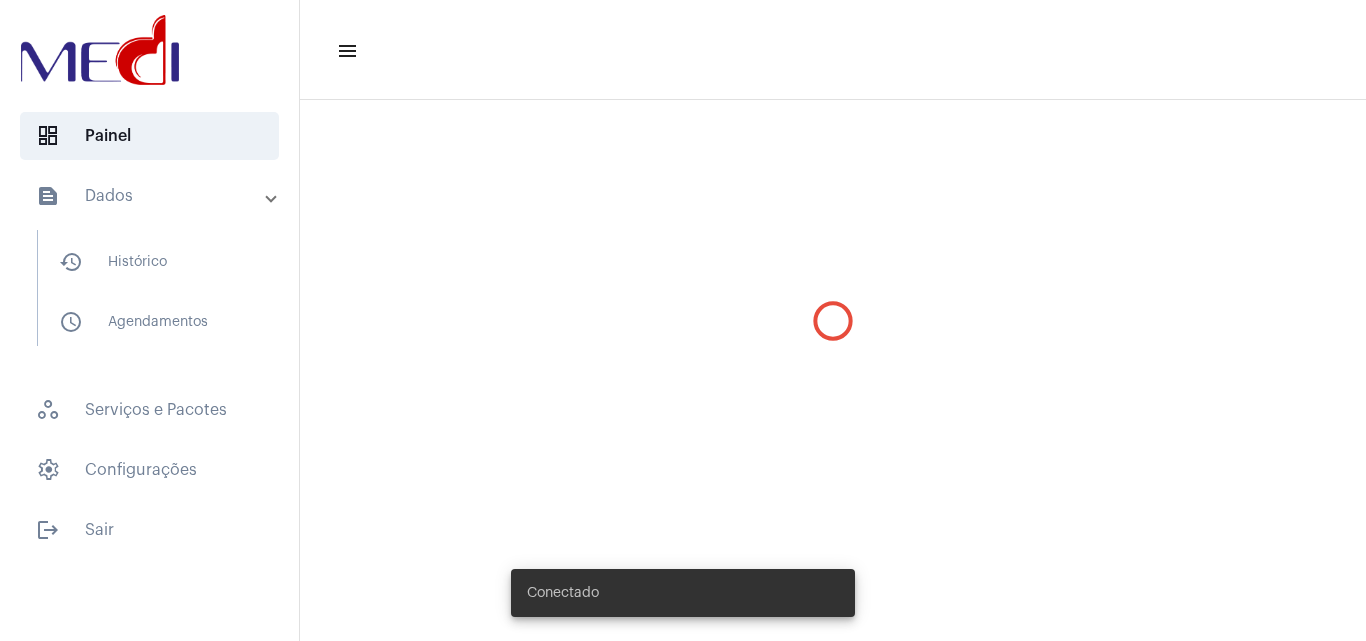 scroll, scrollTop: 0, scrollLeft: 0, axis: both 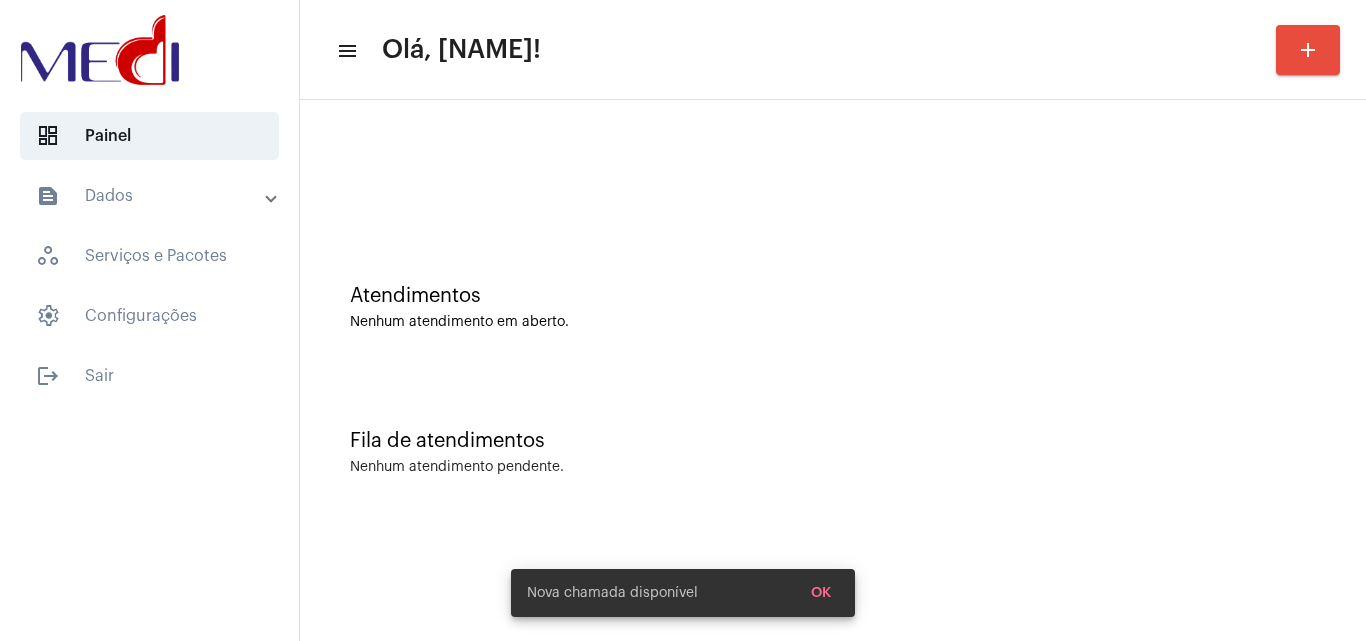 click on "Nenhum atendimento pendente." 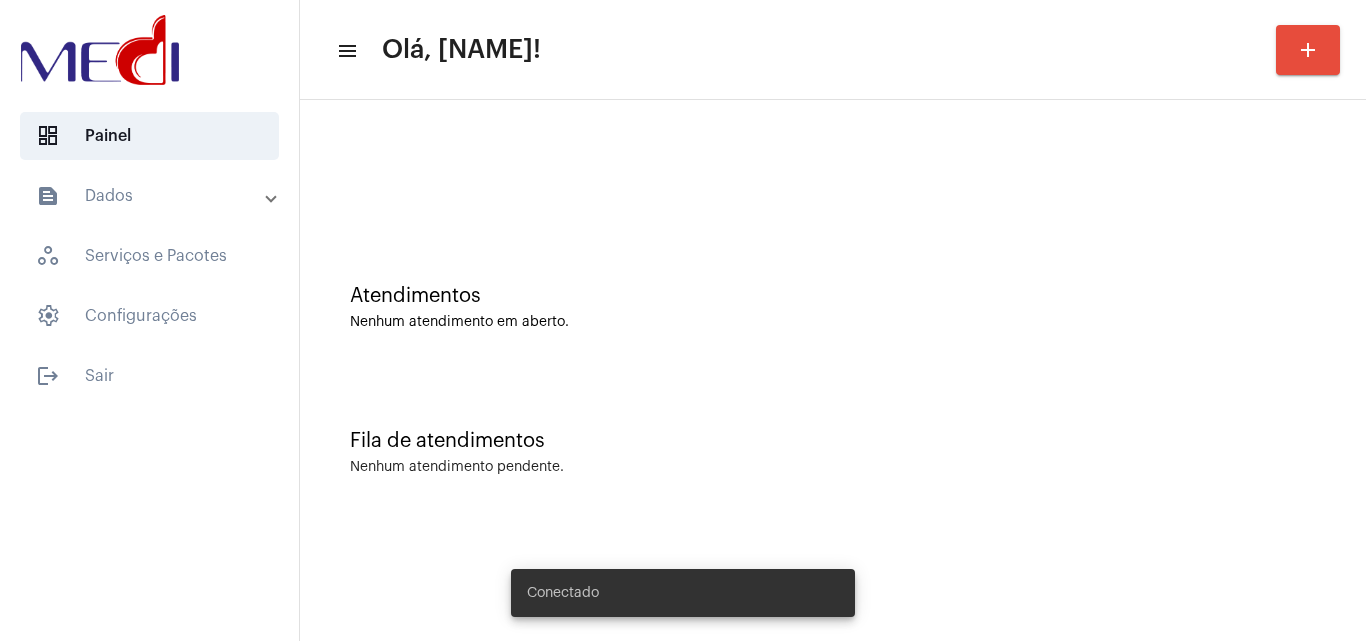 scroll, scrollTop: 0, scrollLeft: 0, axis: both 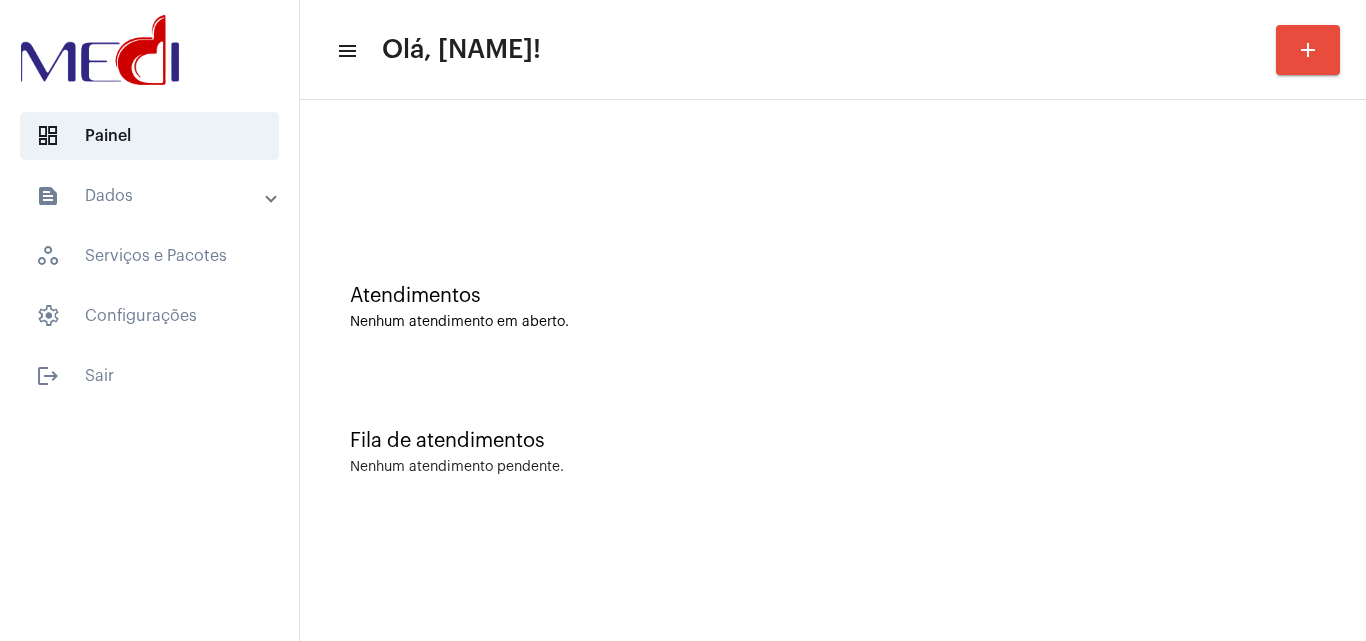 click on "Atendimentos Nenhum atendimento em aberto." 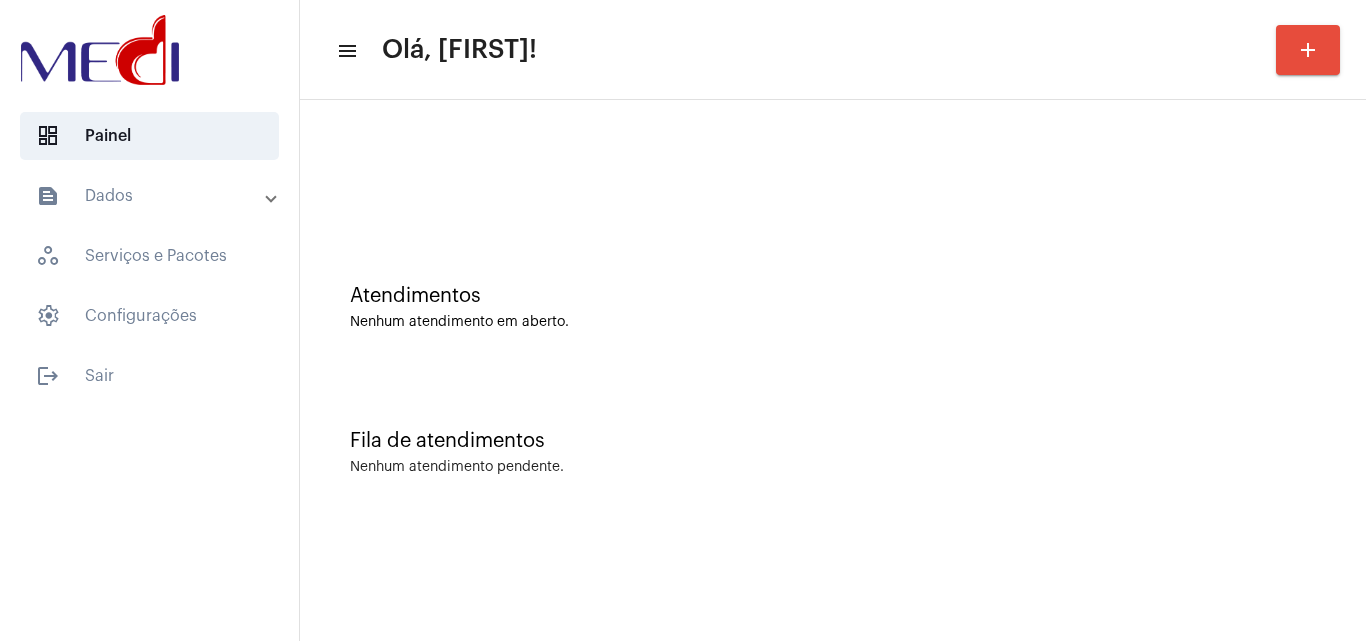 scroll, scrollTop: 0, scrollLeft: 0, axis: both 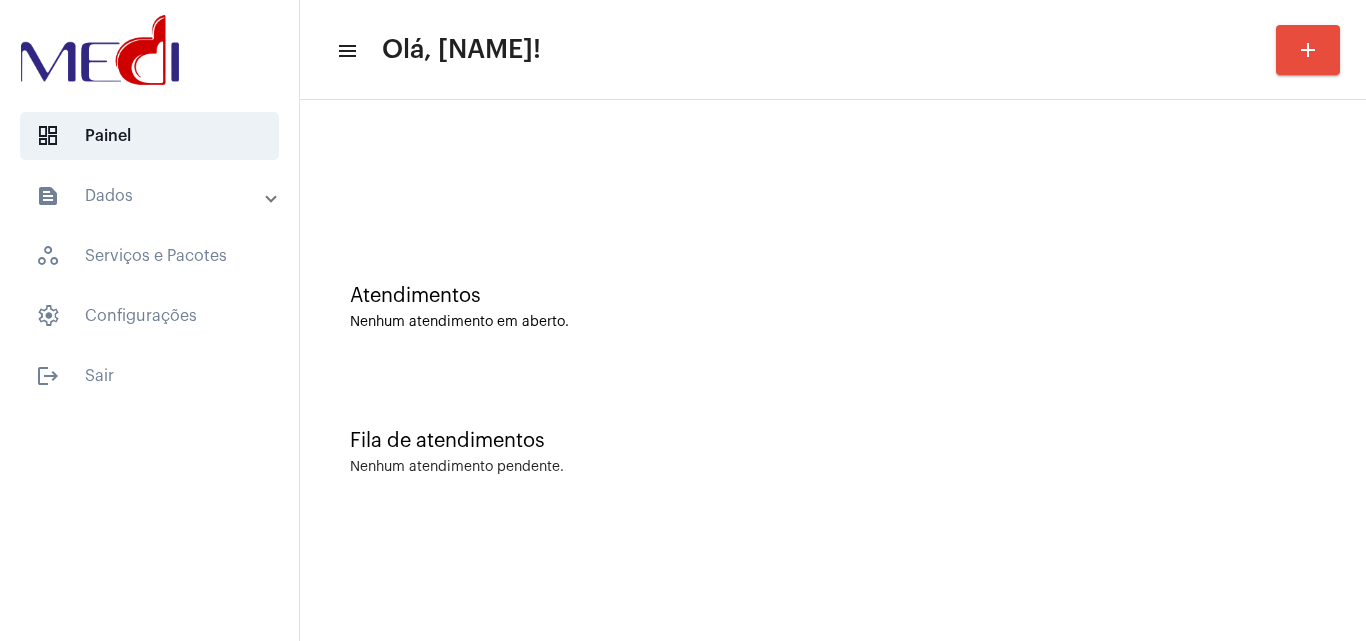 click on "Fila de atendimentos Nenhum atendimento pendente." 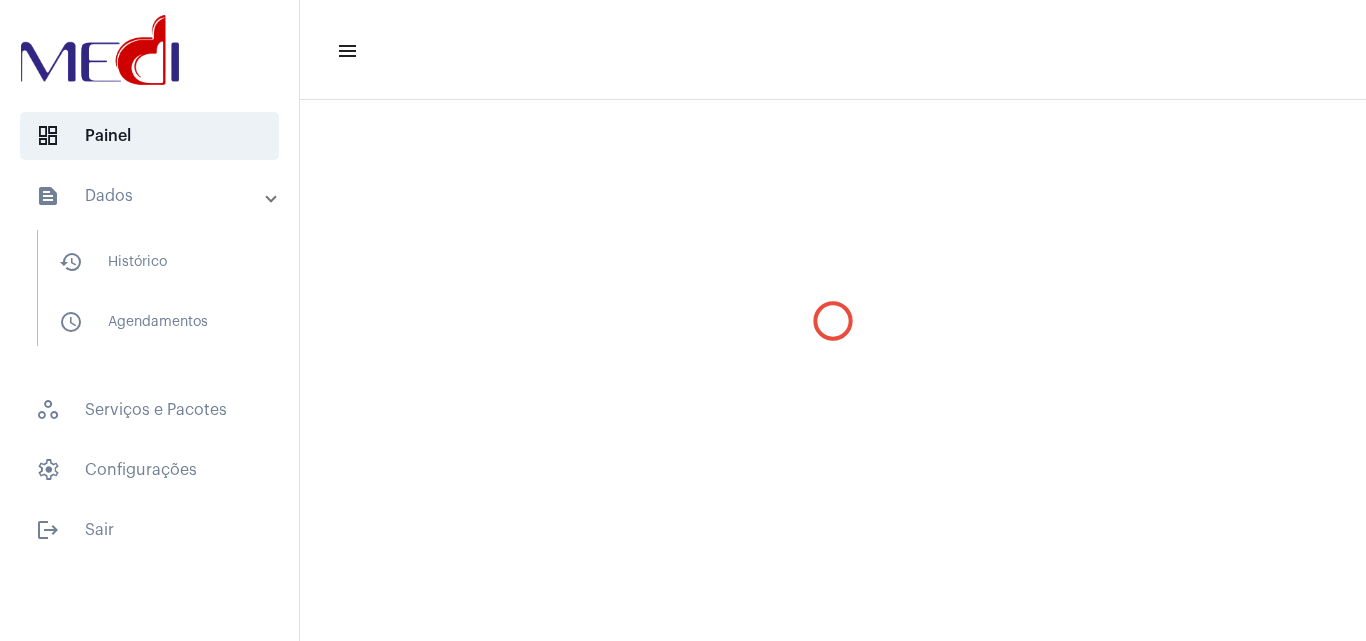 scroll, scrollTop: 0, scrollLeft: 0, axis: both 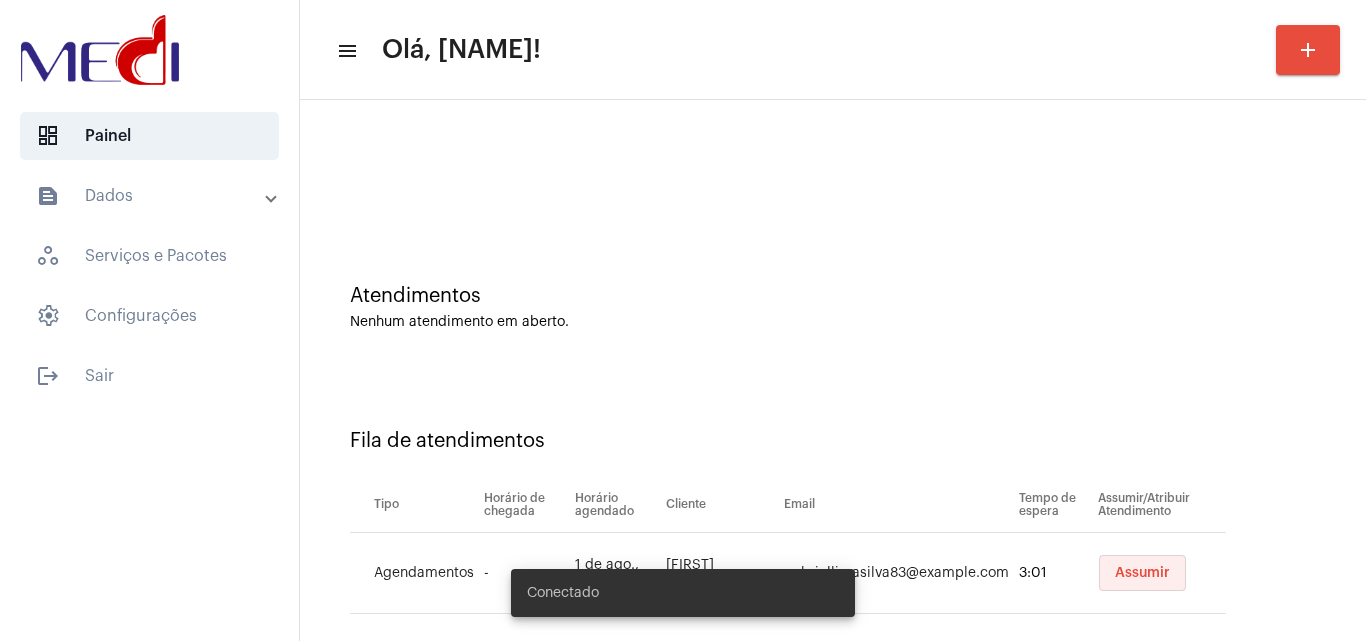 click on "Assumir" at bounding box center (1142, 573) 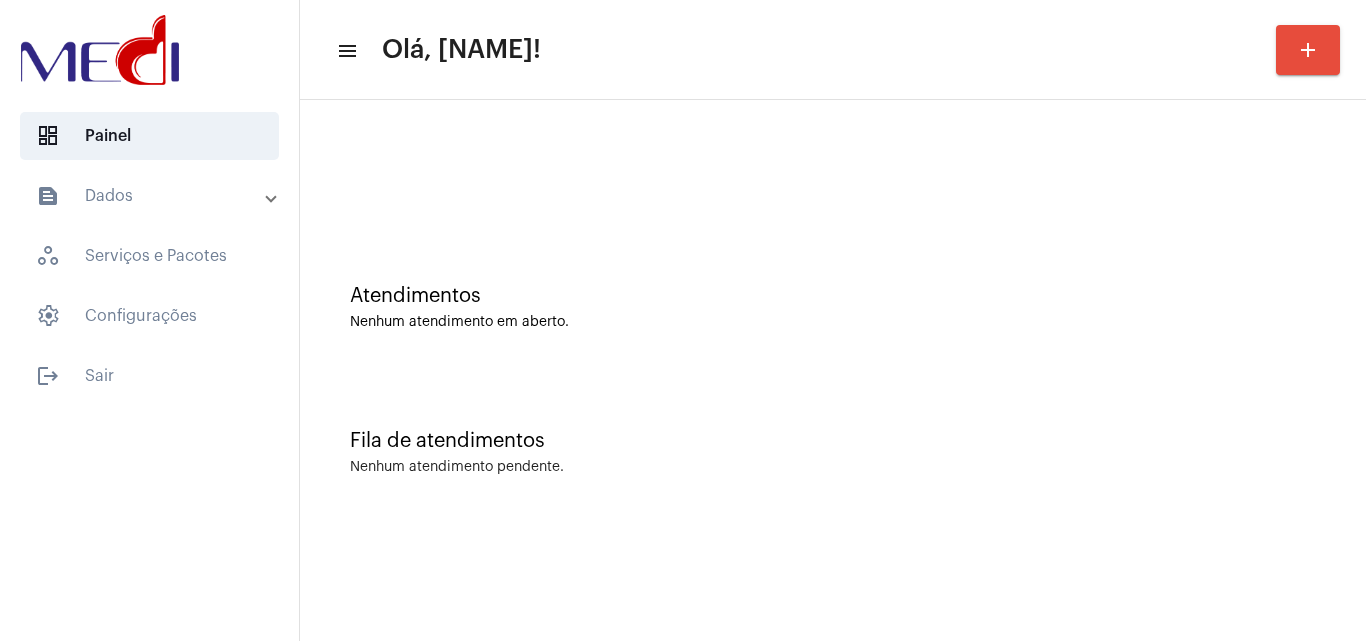 click on "Atendimentos Nenhum atendimento em aberto." 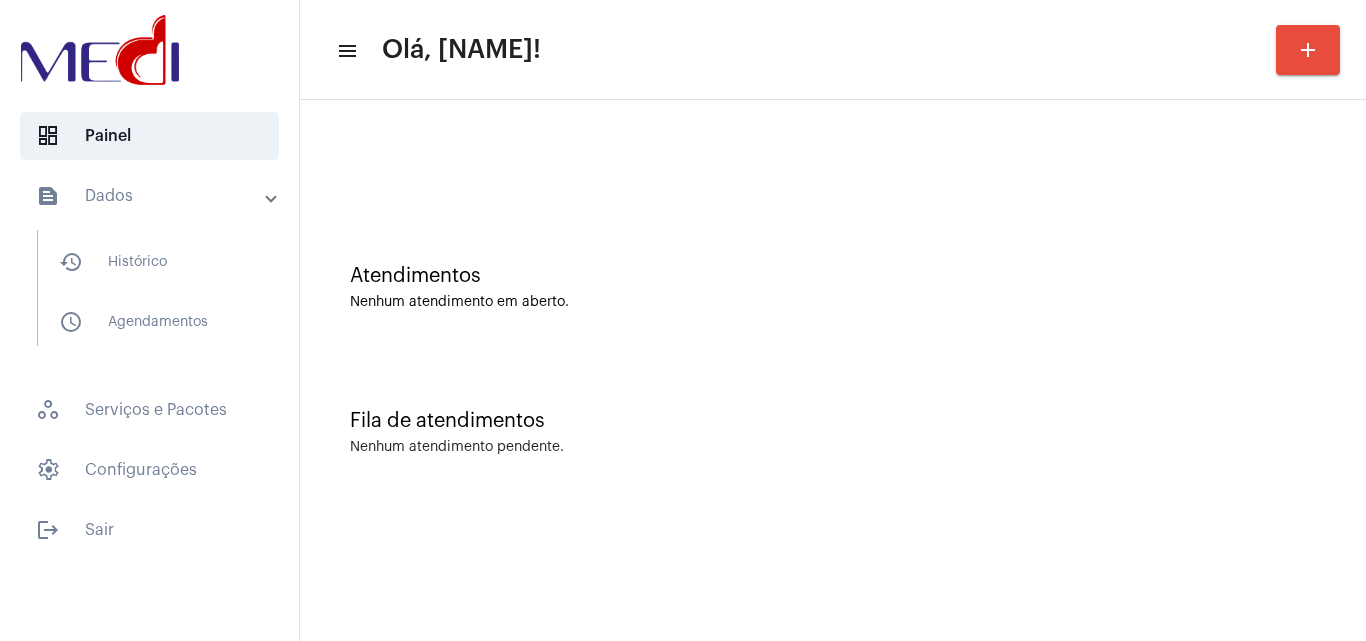 scroll, scrollTop: 0, scrollLeft: 0, axis: both 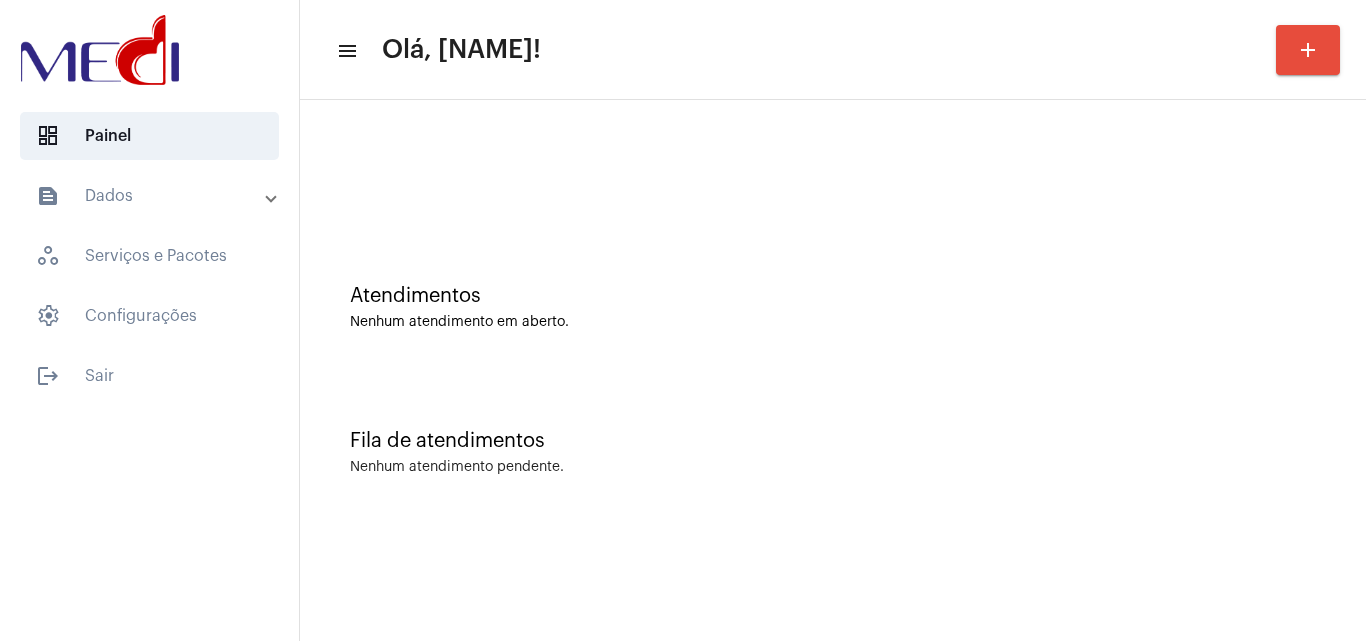 click on "Fila de atendimentos Nenhum atendimento pendente." 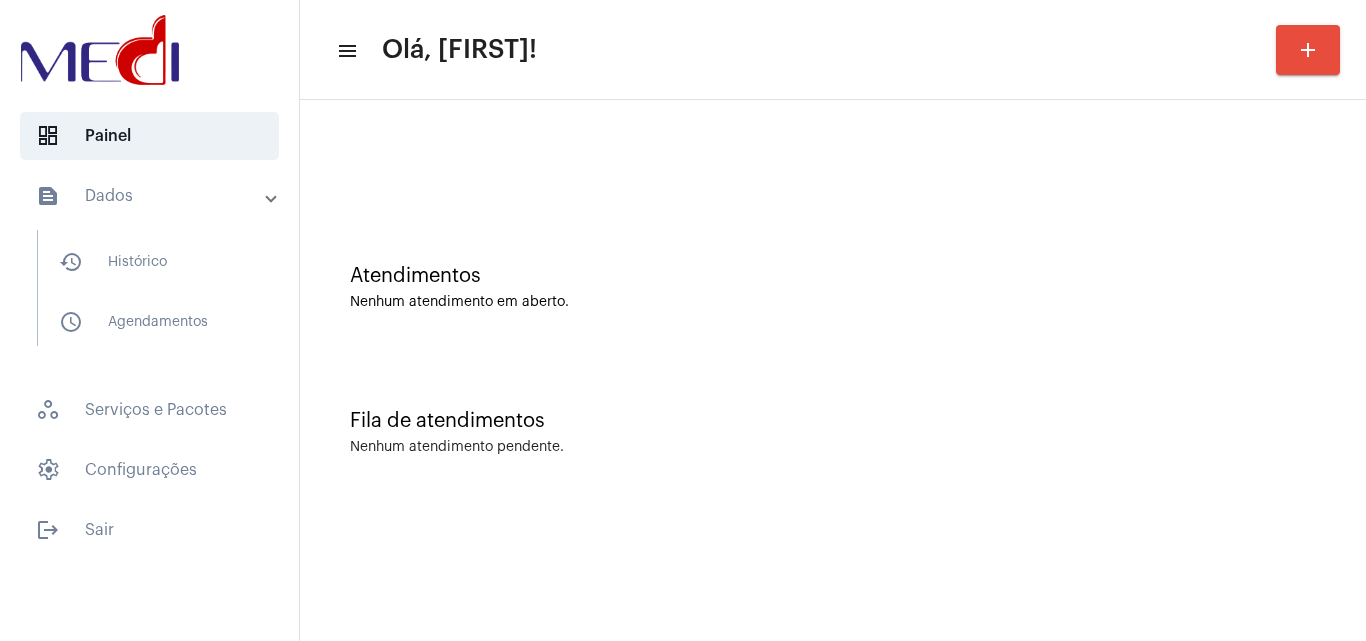 scroll, scrollTop: 0, scrollLeft: 0, axis: both 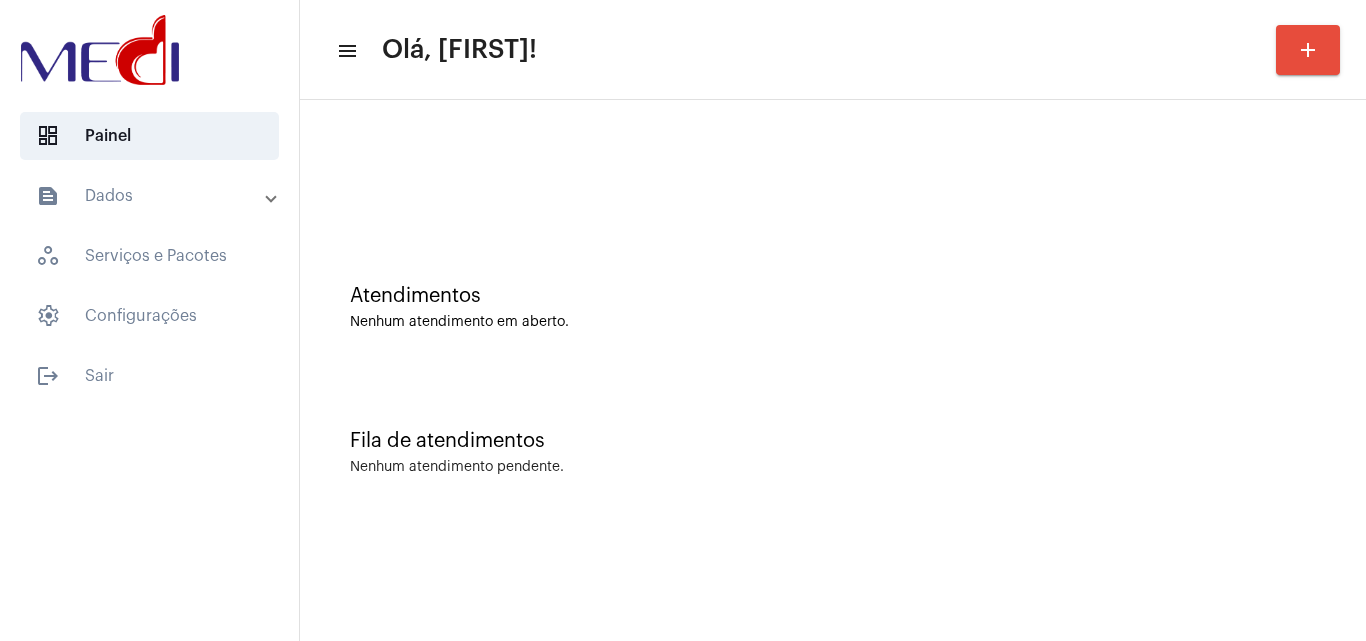 click on "Fila de atendimentos Nenhum atendimento pendente." 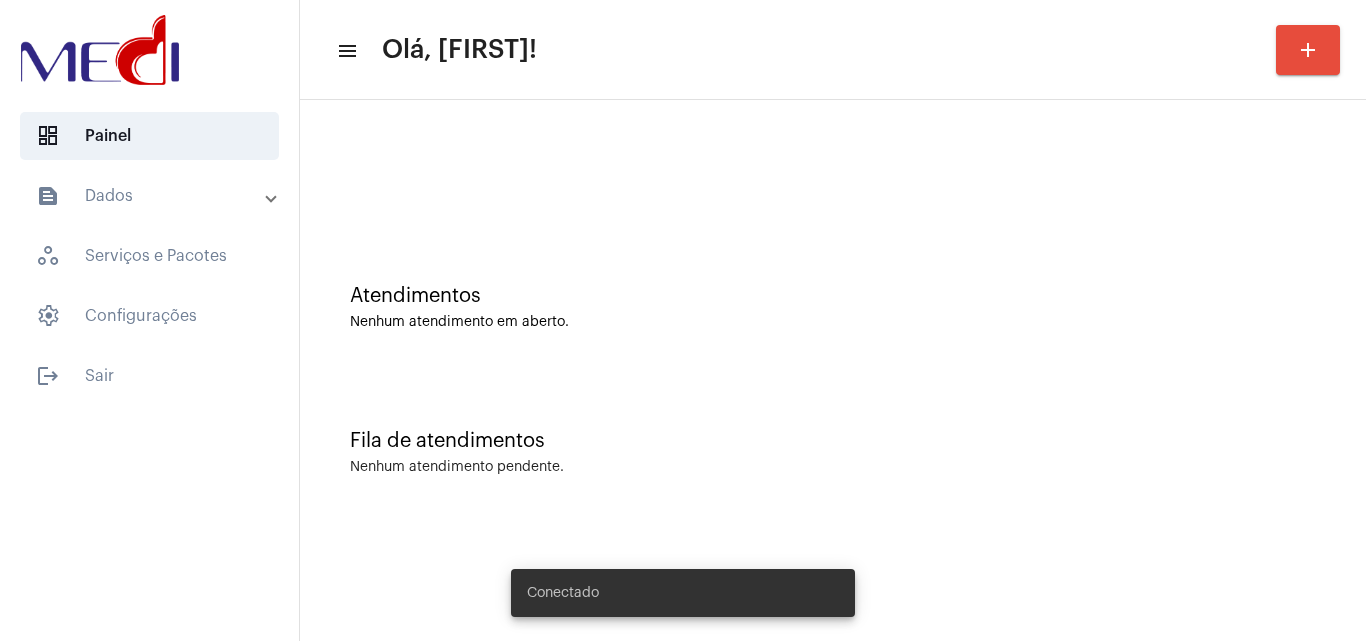 click on "text_snippet_outlined  Dados" at bounding box center [151, 196] 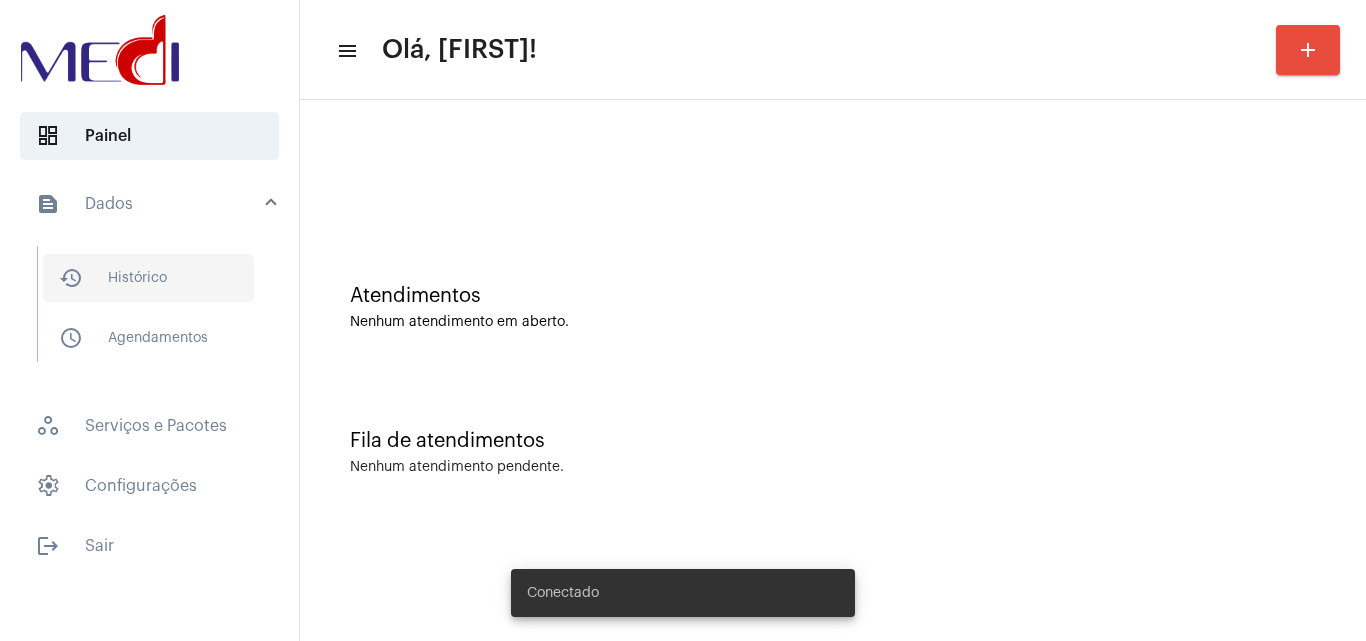 click on "history_outlined  Histórico" at bounding box center [148, 278] 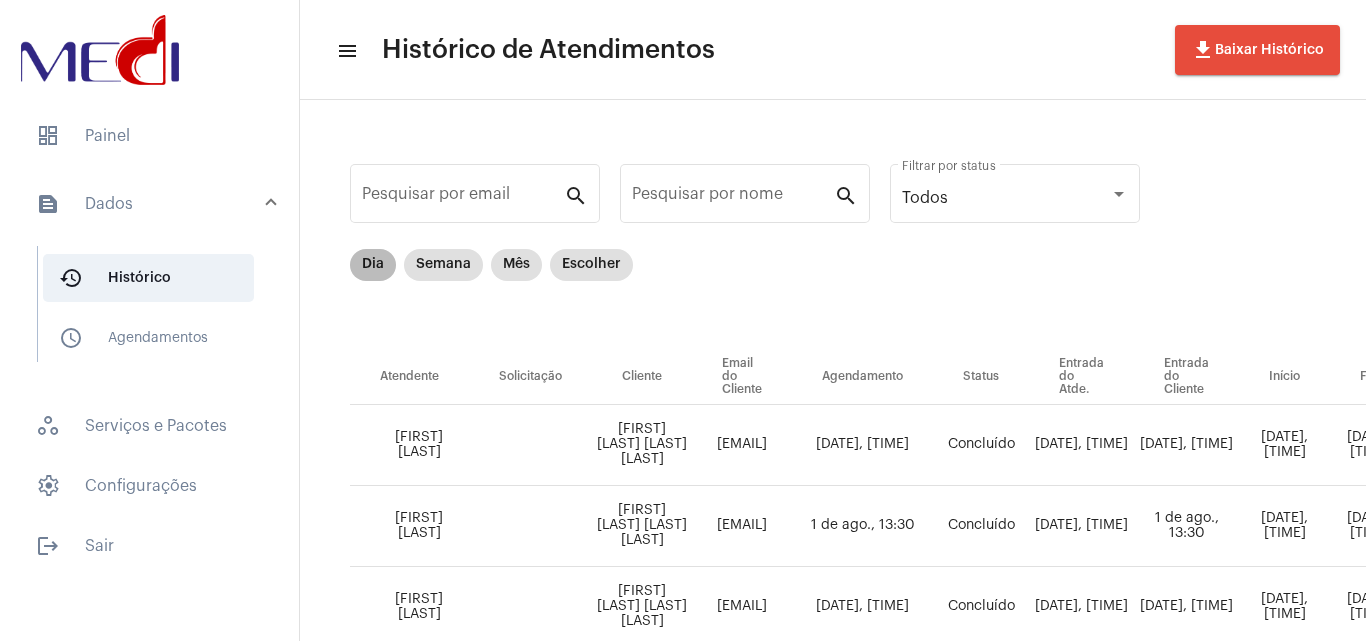 click on "Dia" at bounding box center [373, 265] 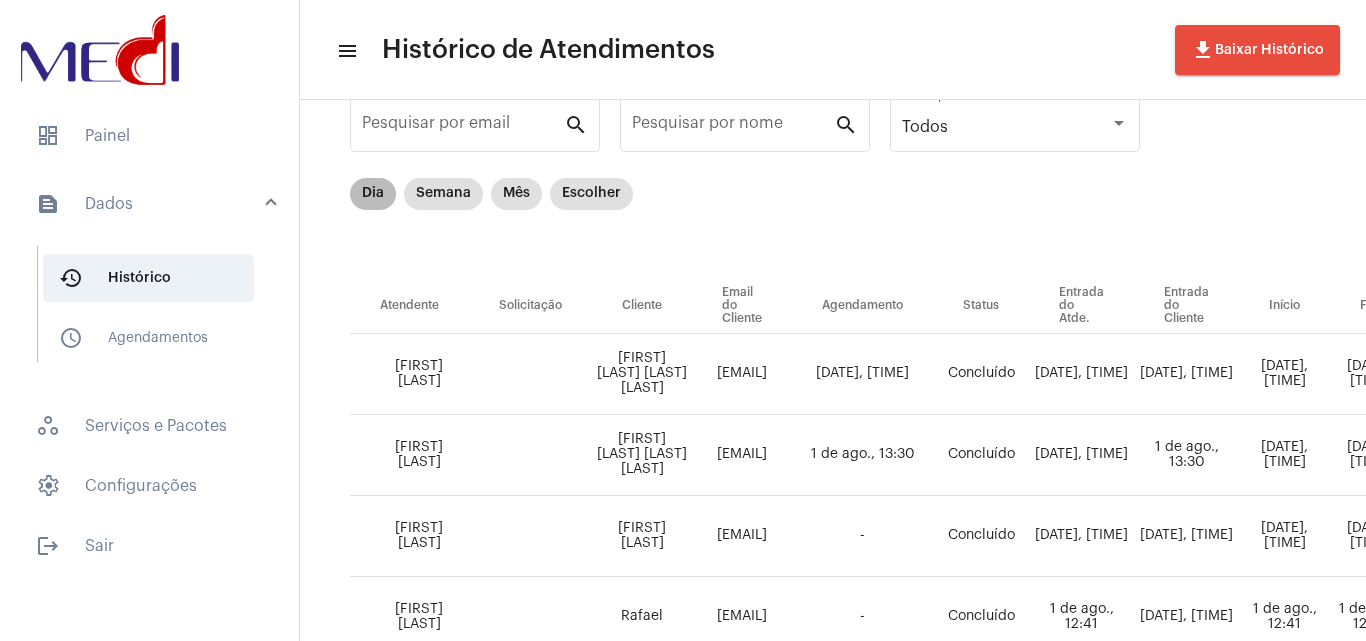 scroll, scrollTop: 100, scrollLeft: 0, axis: vertical 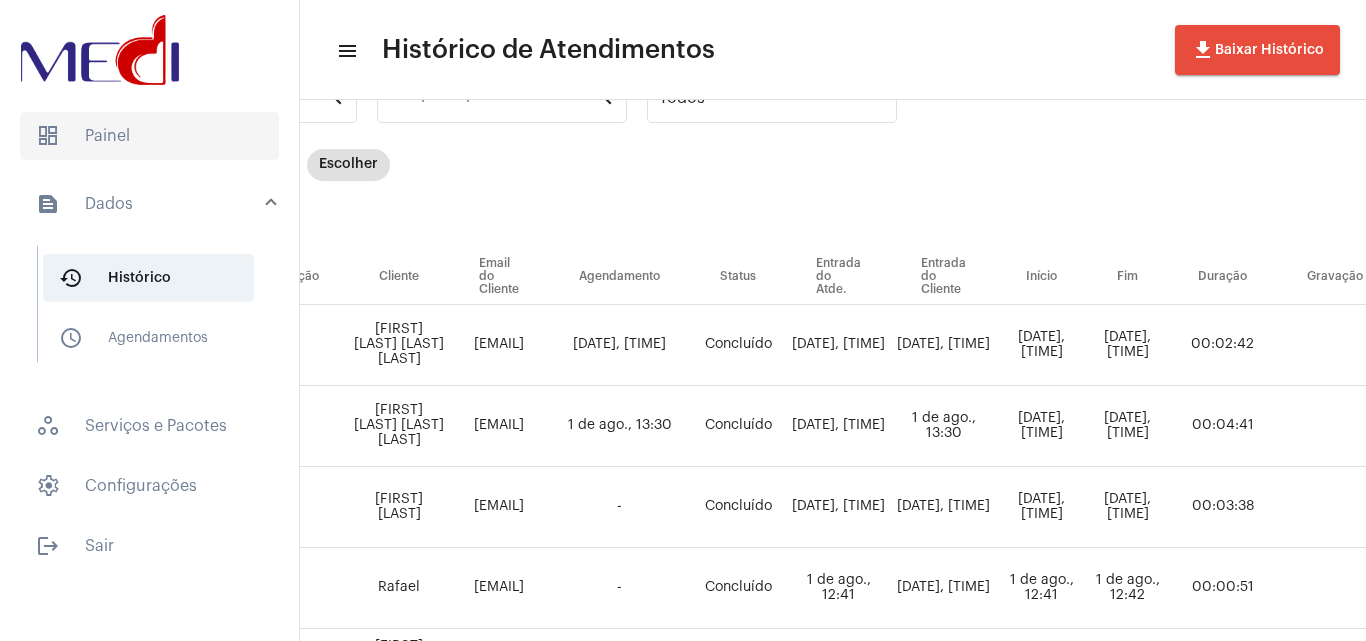 click on "dashboard   Painel" 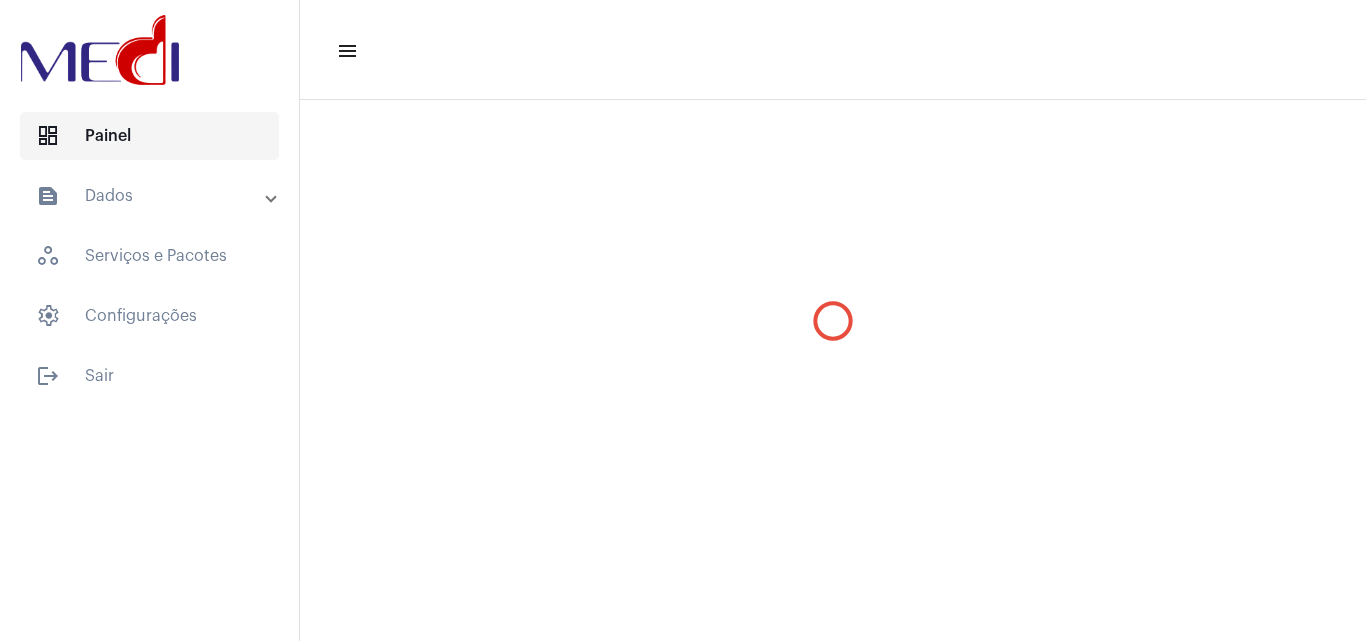 scroll, scrollTop: 0, scrollLeft: 0, axis: both 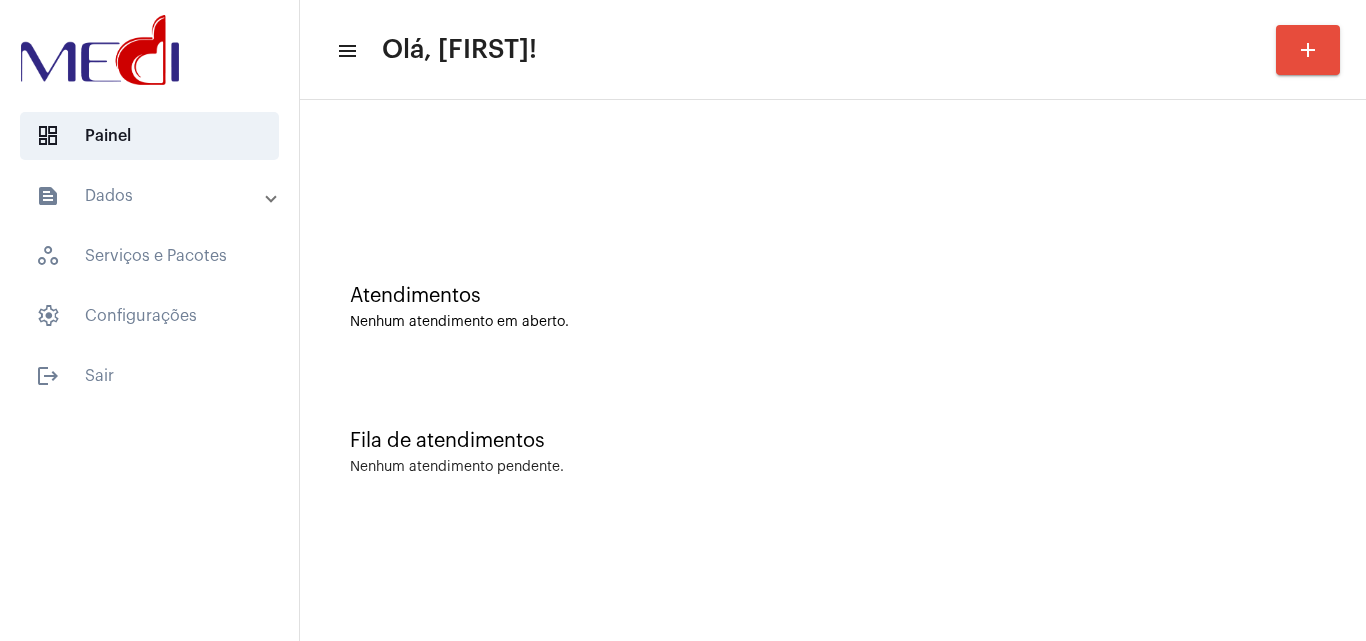 click on "Atendimentos Nenhum atendimento em aberto." 